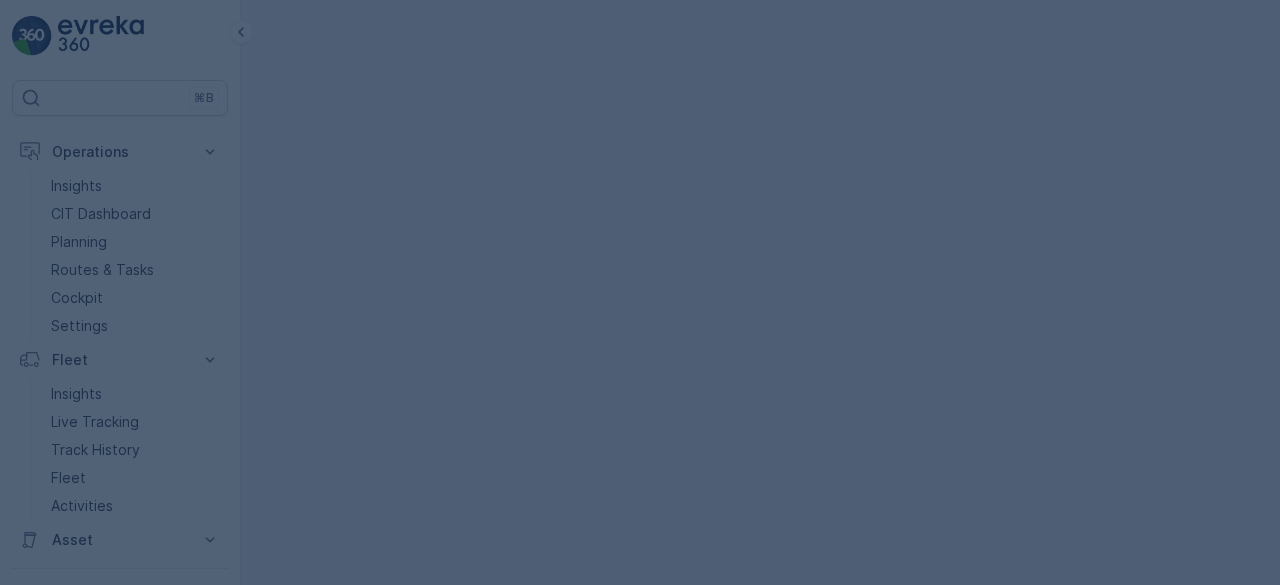 scroll, scrollTop: 0, scrollLeft: 0, axis: both 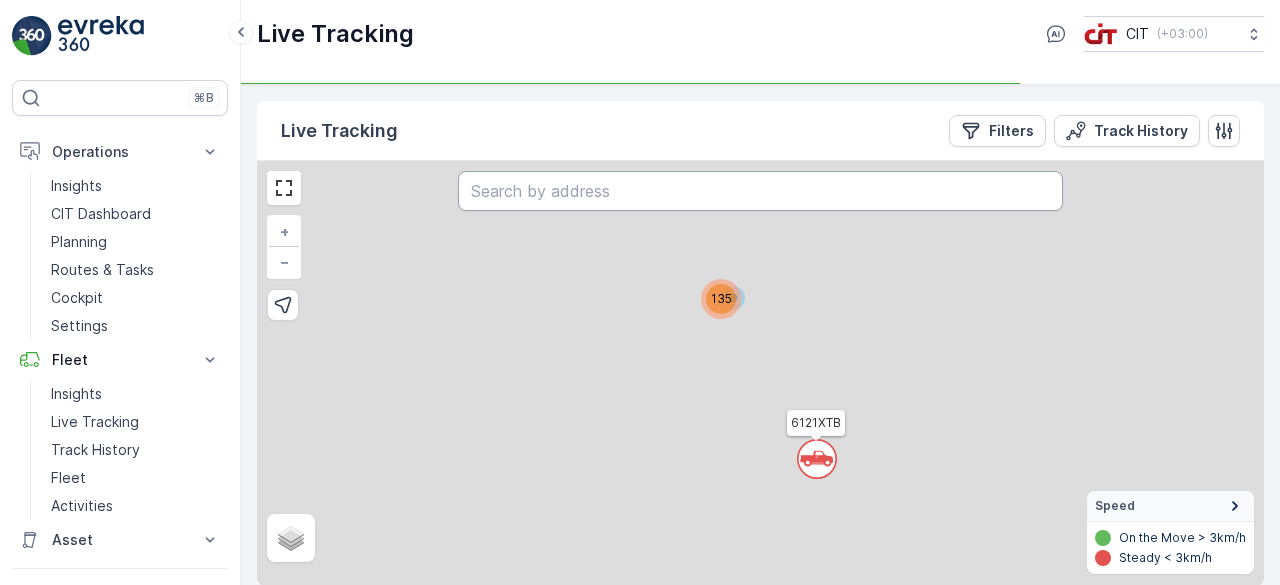 click at bounding box center [760, 191] 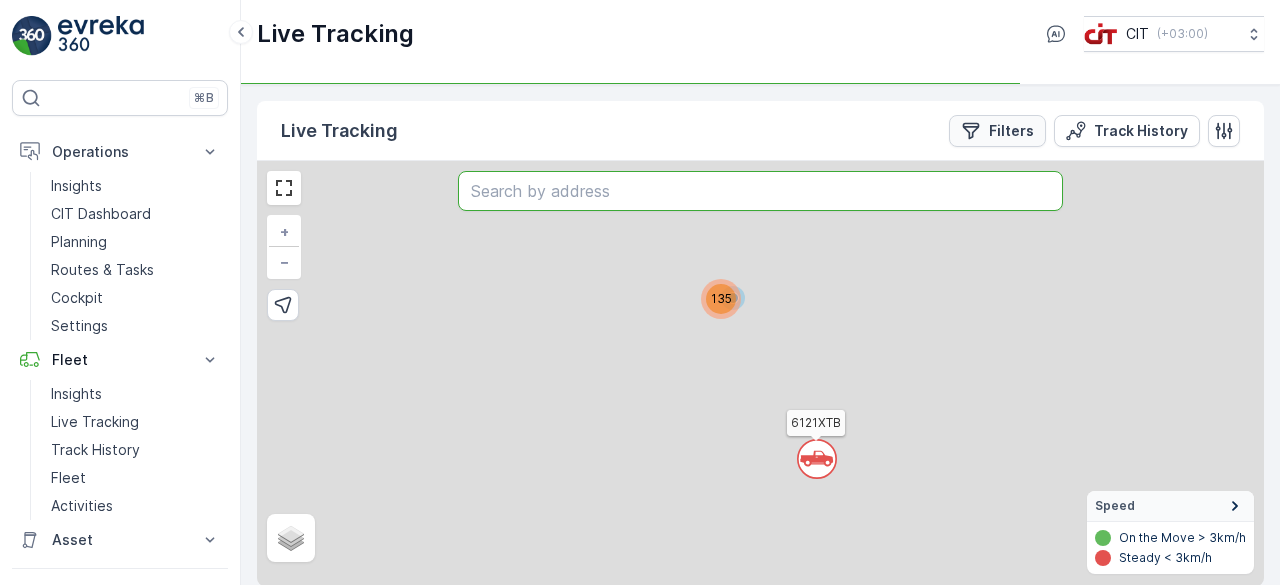 click on "Filters" at bounding box center [1011, 131] 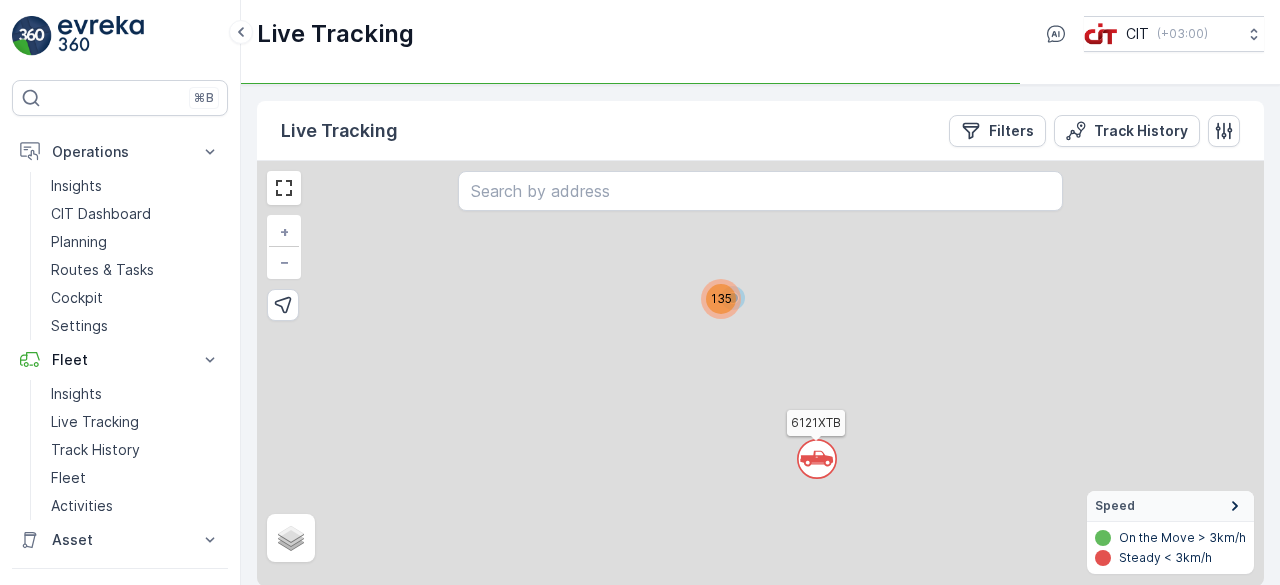 click on "` 135 6121XTB + −  Satellite  Roadmap  Terrain  Hybrid  Leaflet Speed On the Move > 3km/h Steady < 3km/h" at bounding box center [760, 373] 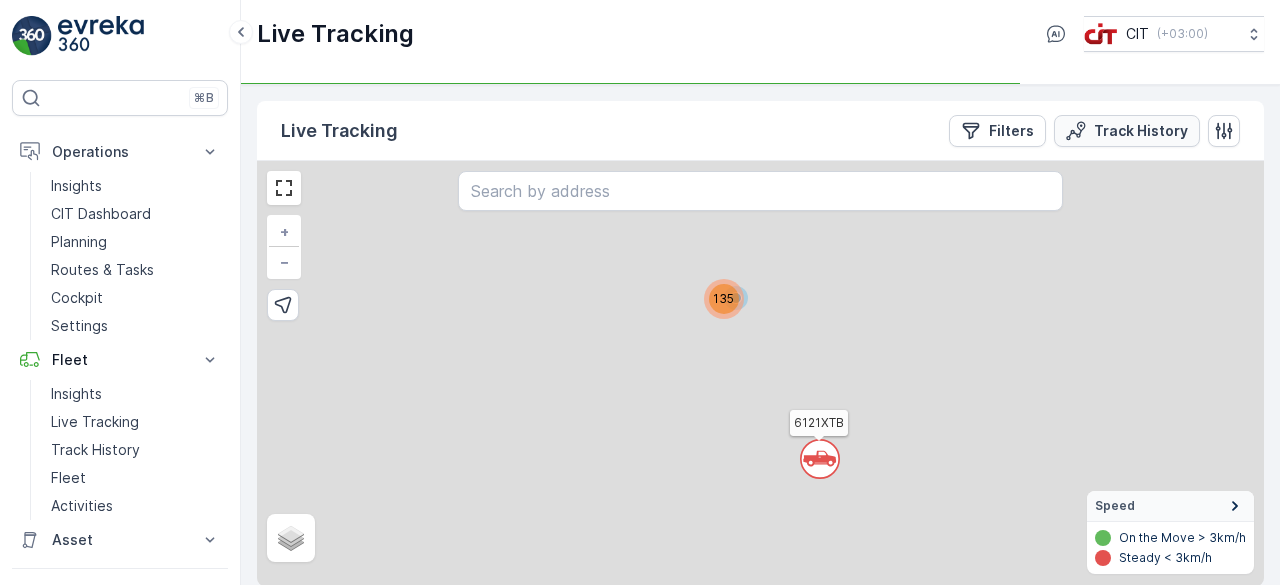 click on "Track History" at bounding box center [1141, 131] 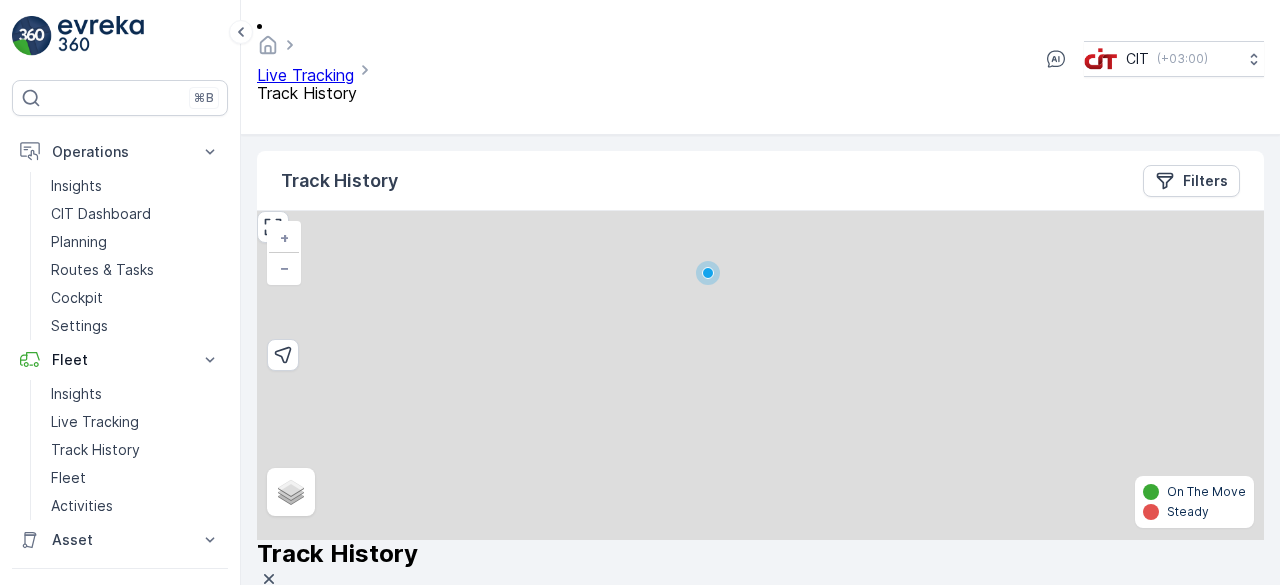 click at bounding box center (293, 764) 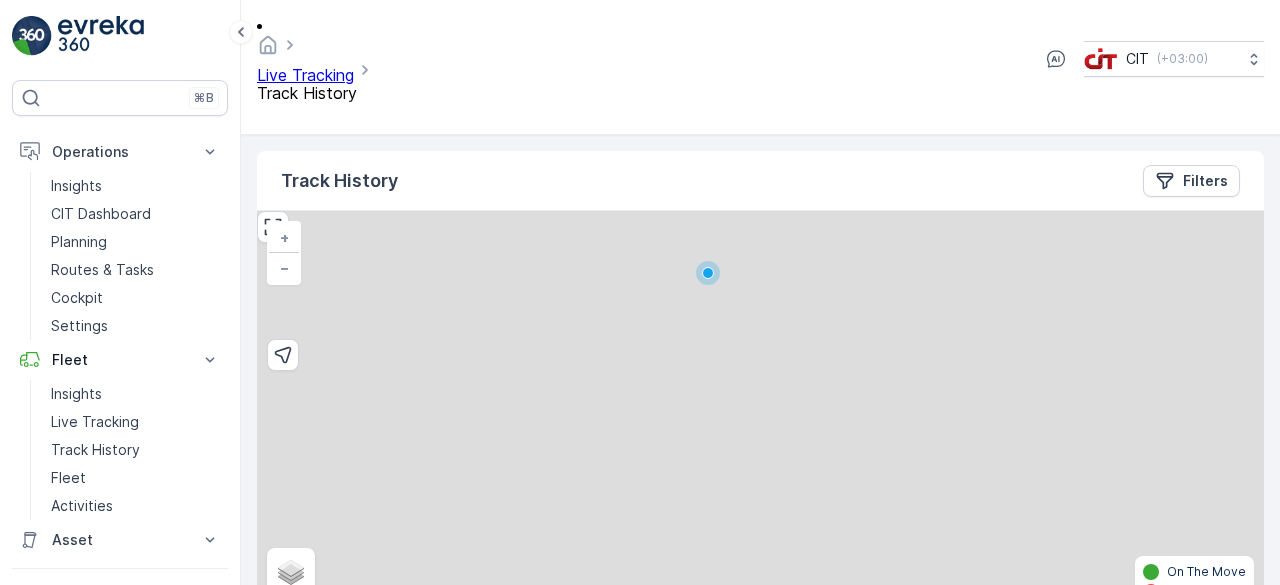 type on "3209" 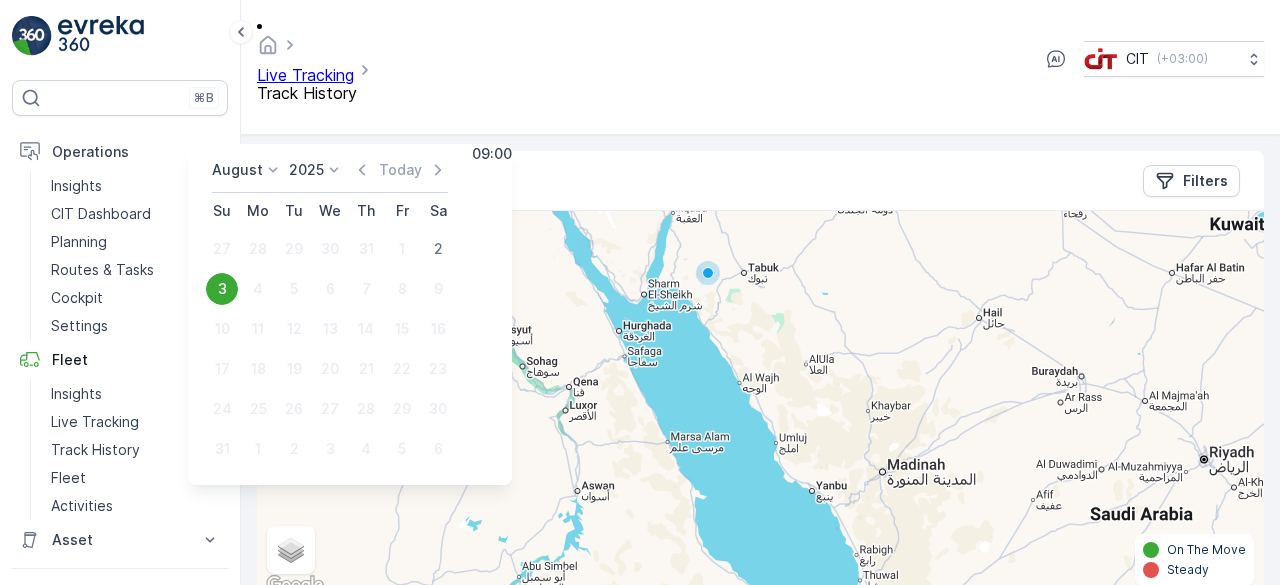 click on "Sa" at bounding box center (438, 211) 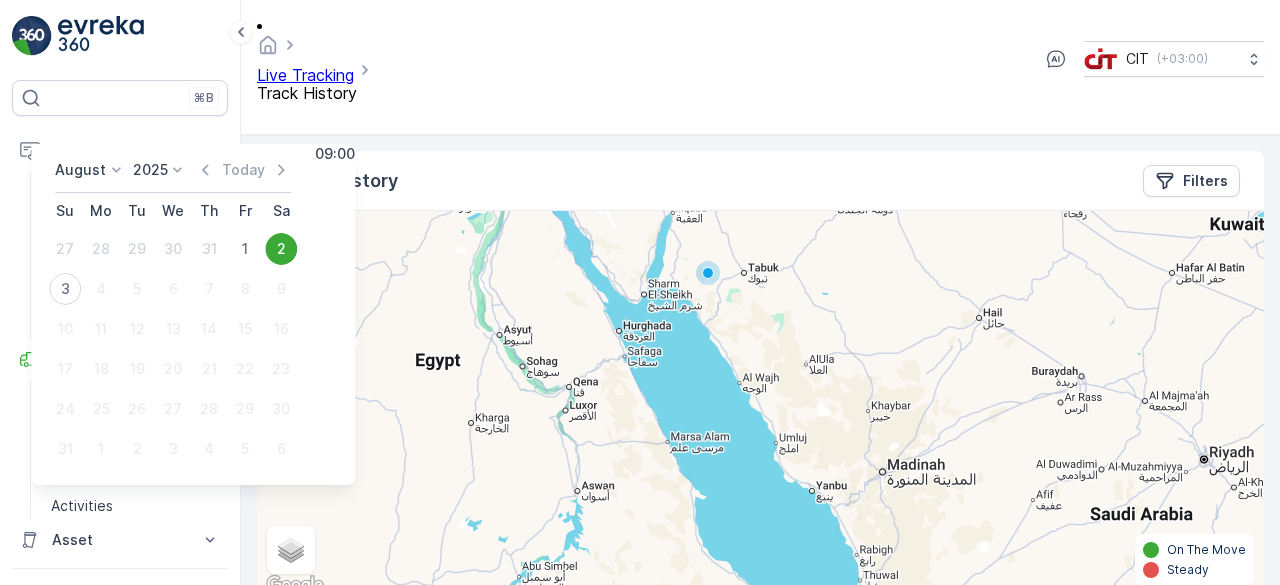 click on "2" at bounding box center [281, 249] 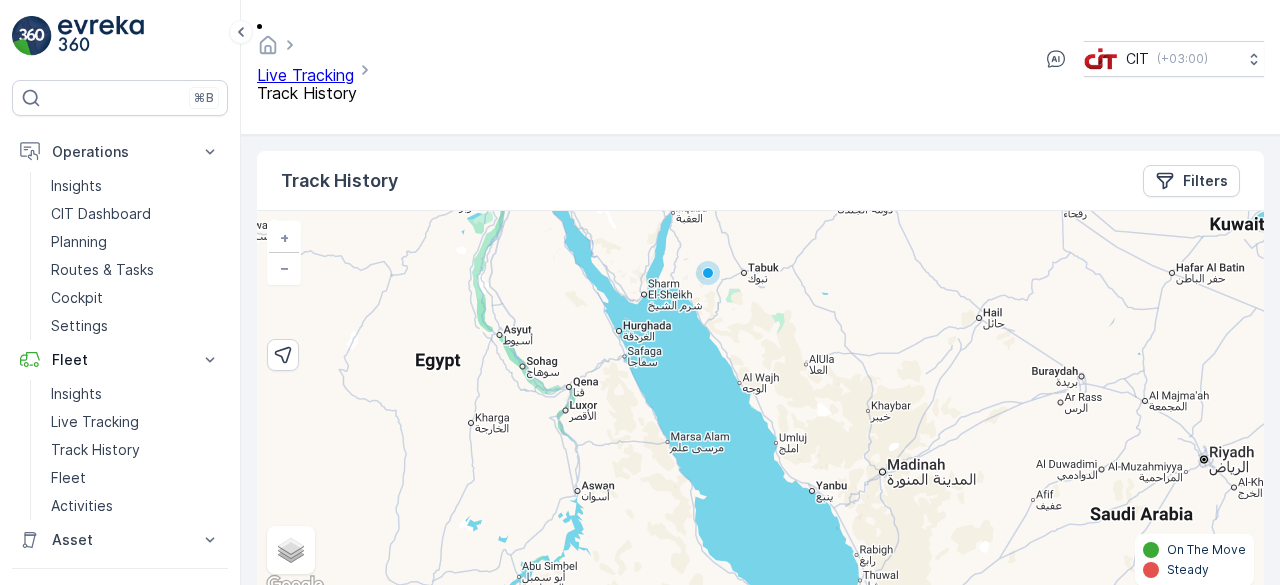 click 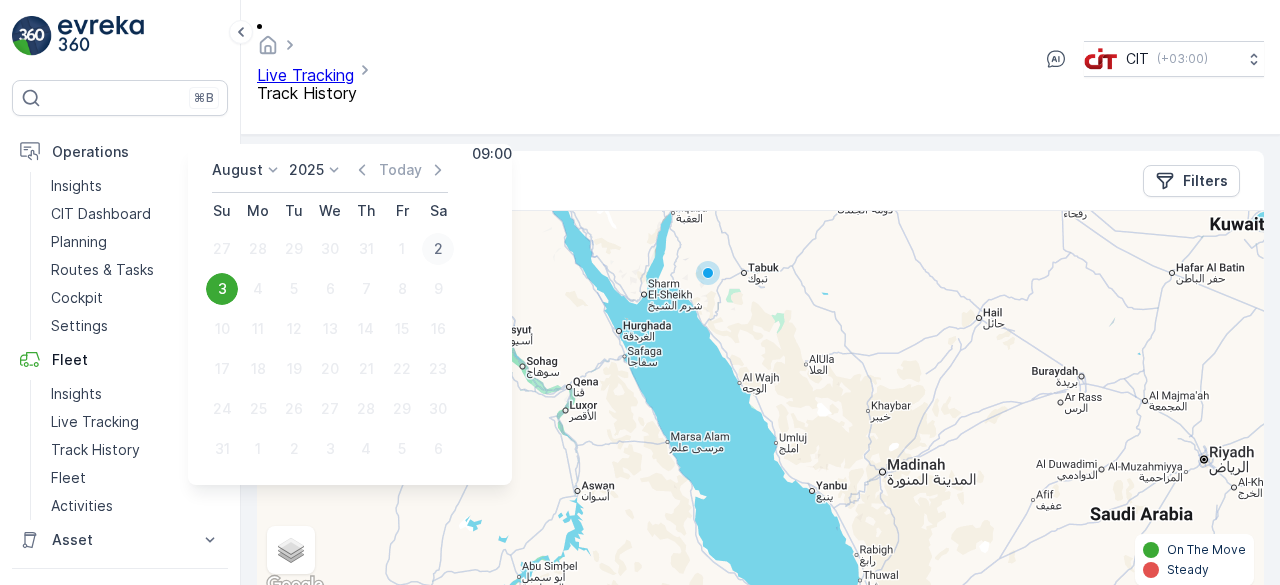 click on "2" at bounding box center [438, 249] 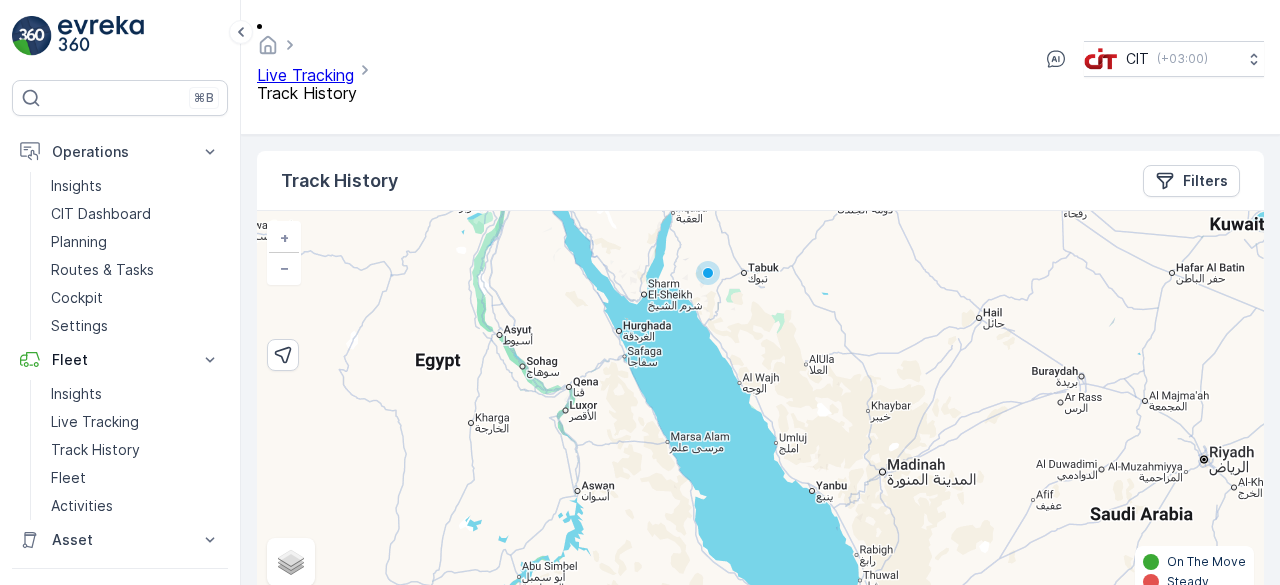 click on "3209" at bounding box center (292, 830) 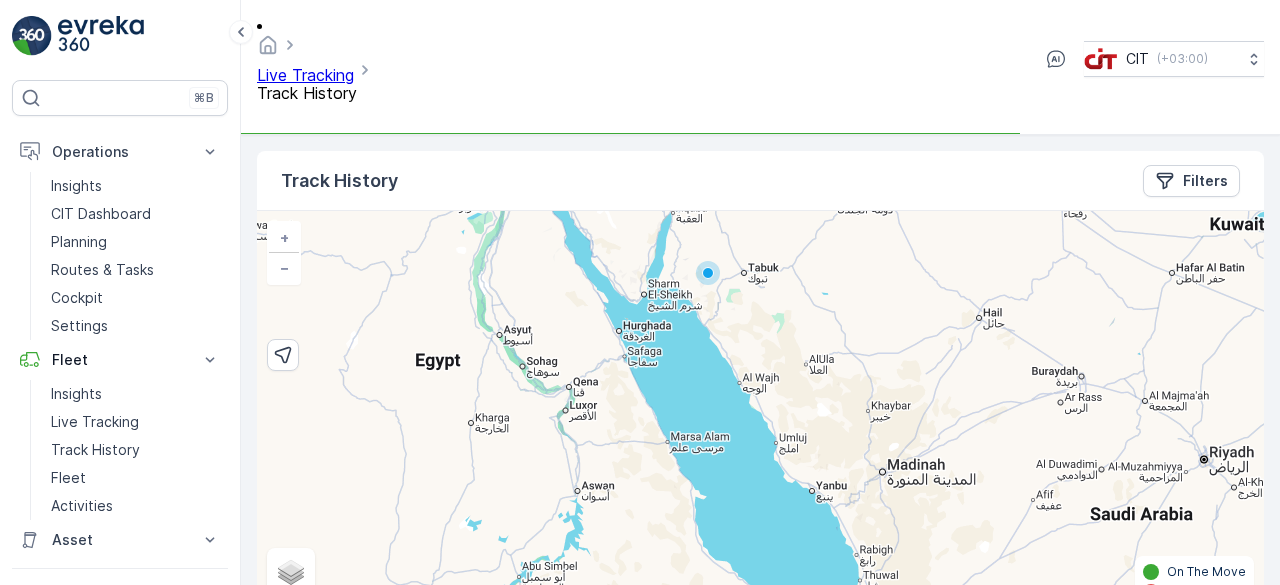 type on "3" 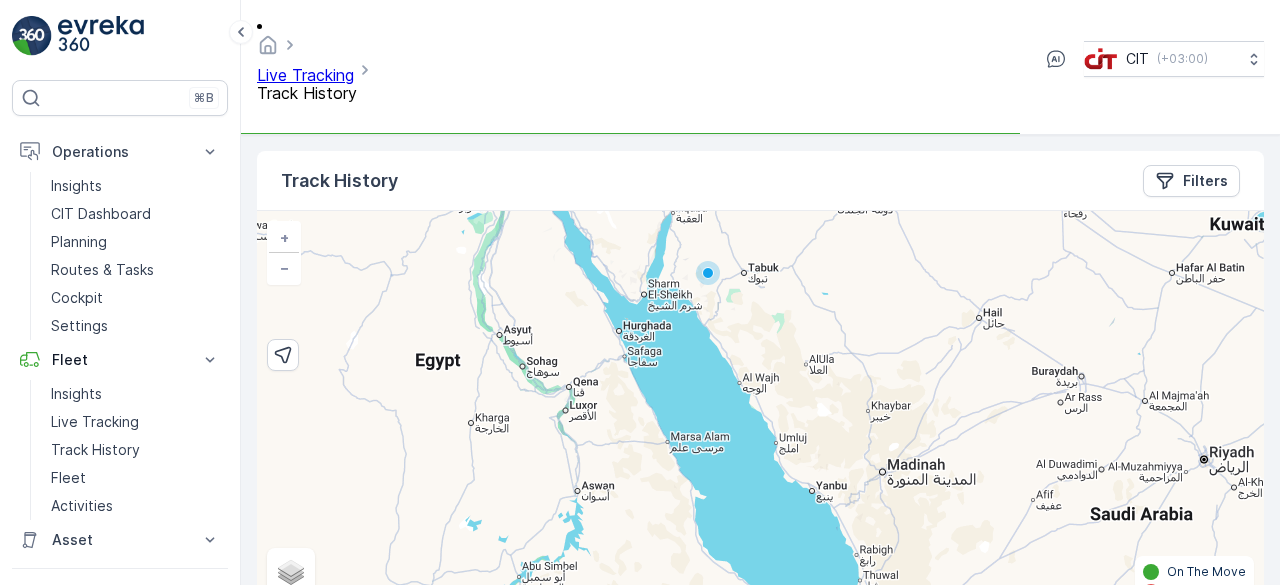 type 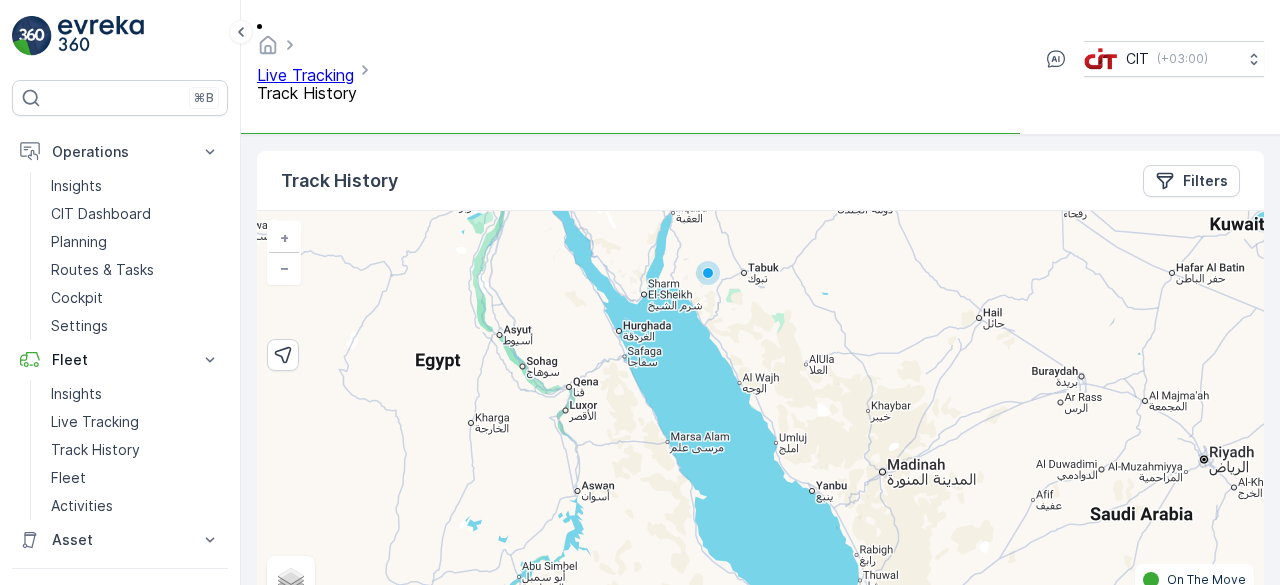 click on "+ −  Satellite  Roadmap  Terrain  Hybrid  Leaflet Keyboard shortcuts Map Data Map data ©2025 Google, Mapa GISrael Map data ©2025 Google, Mapa GISrael 100 km  Click to toggle between metric and imperial units Terms Report a map error On The Move Steady" at bounding box center [760, 419] 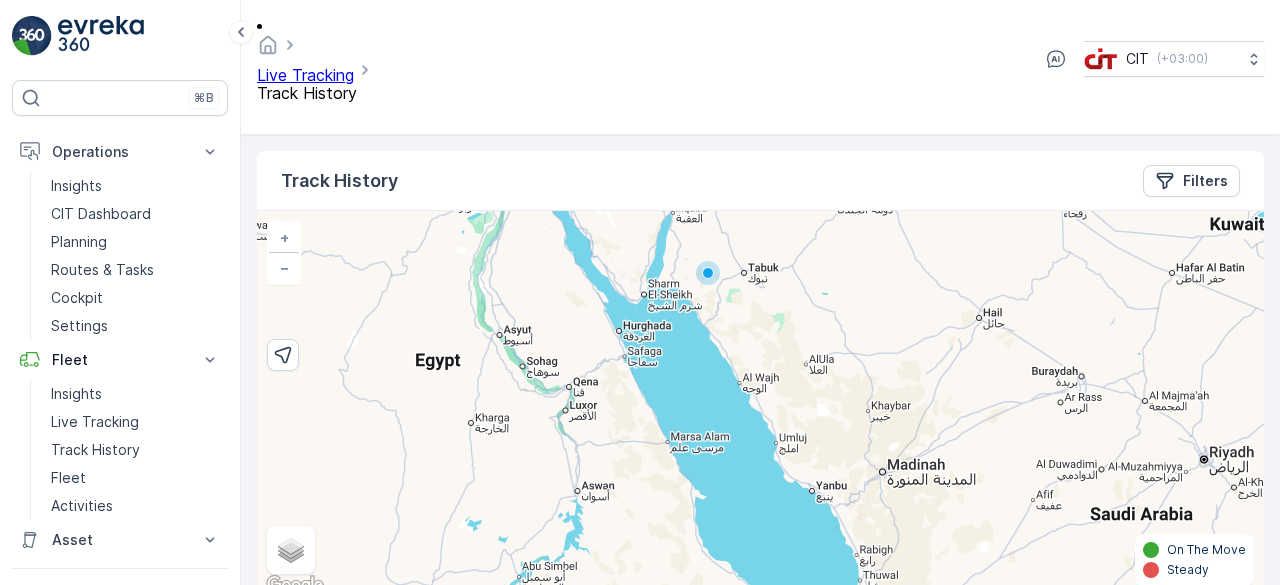 click on "Clear all" at bounding box center (298, 915) 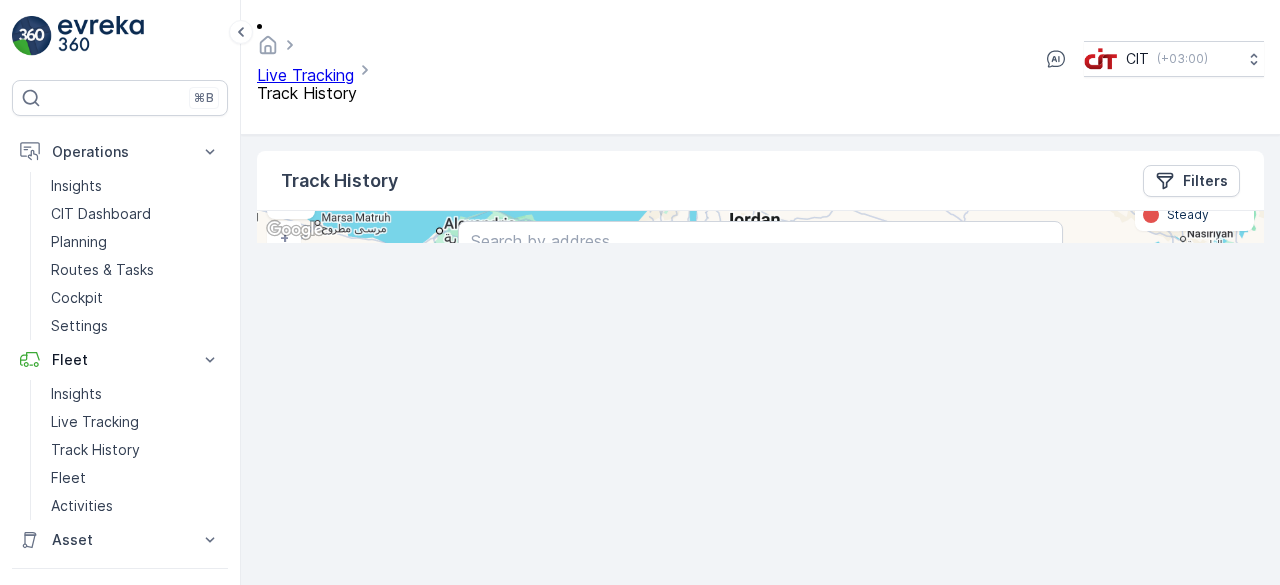 drag, startPoint x: 772, startPoint y: 297, endPoint x: 770, endPoint y: 403, distance: 106.01887 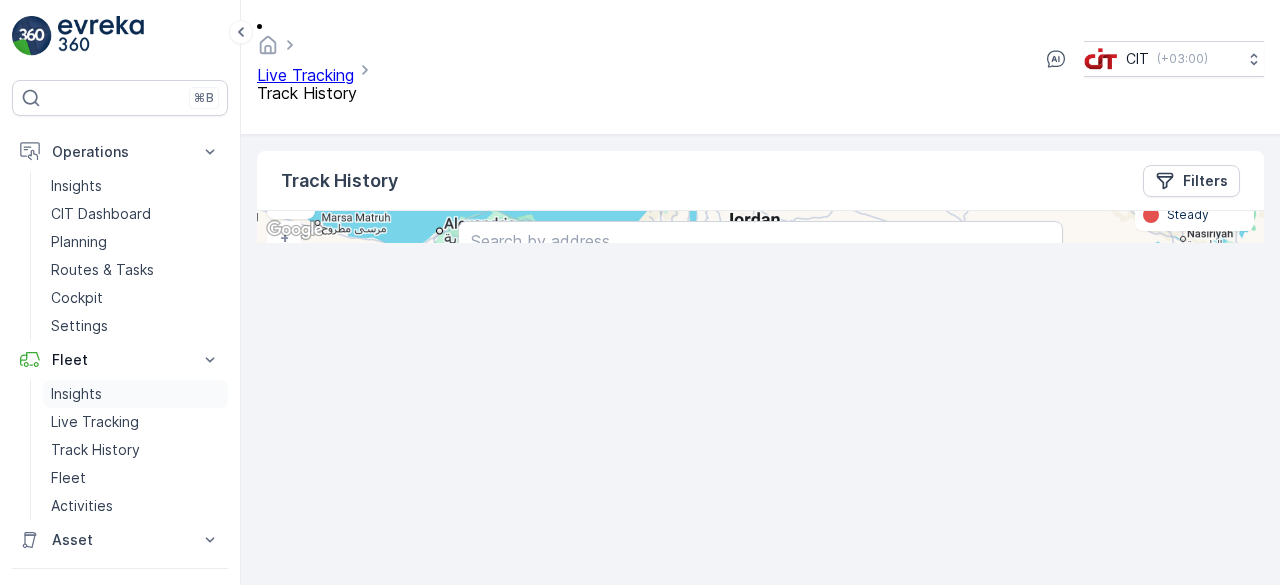 click on "Insights" at bounding box center [76, 394] 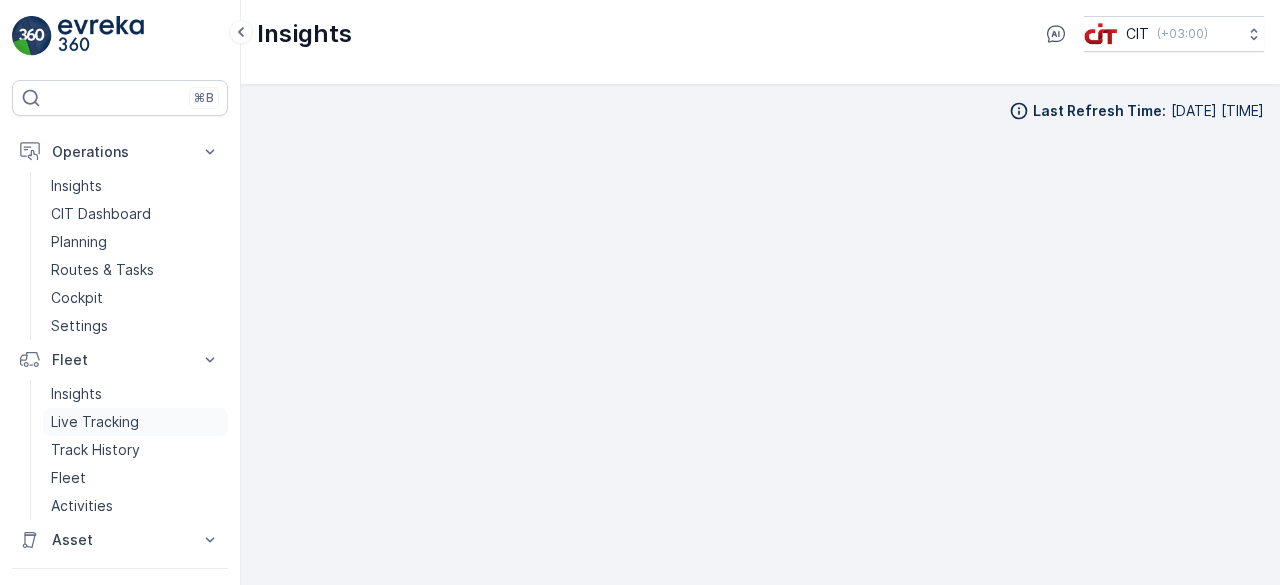 click on "Live Tracking" at bounding box center (95, 422) 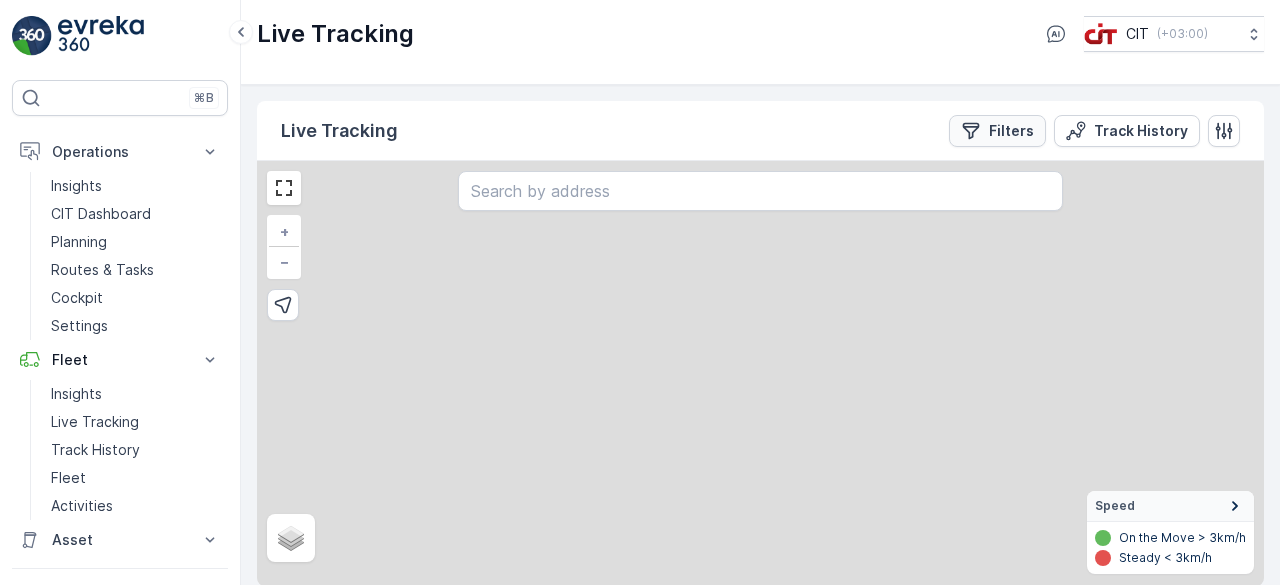 click on "Filters" at bounding box center (1011, 131) 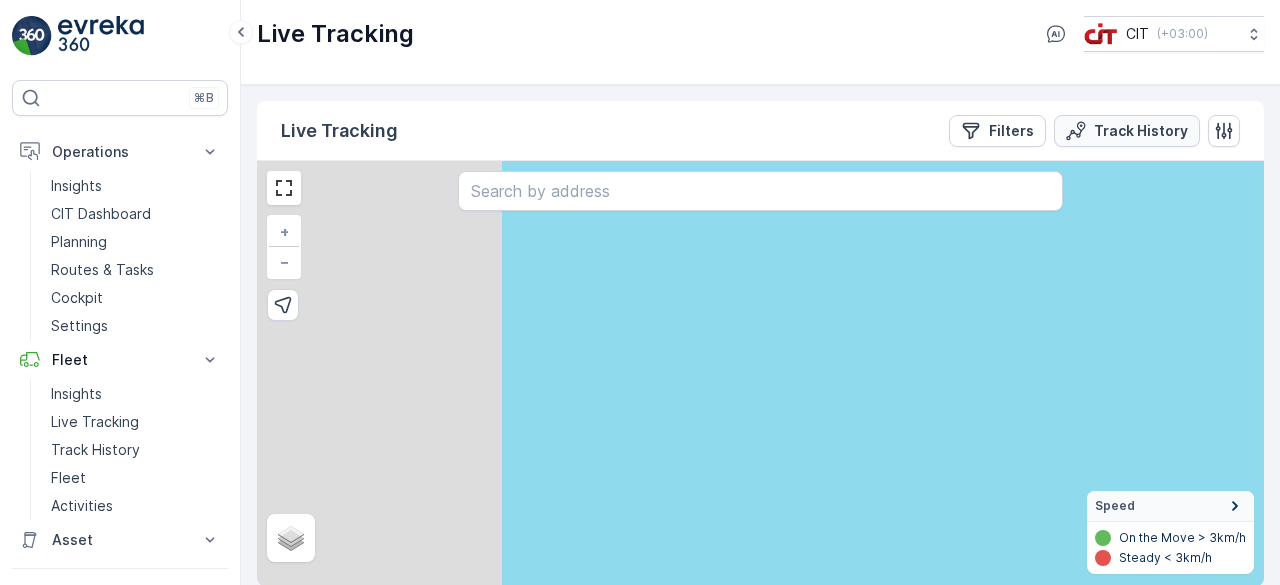 click on "Track History" at bounding box center (1141, 131) 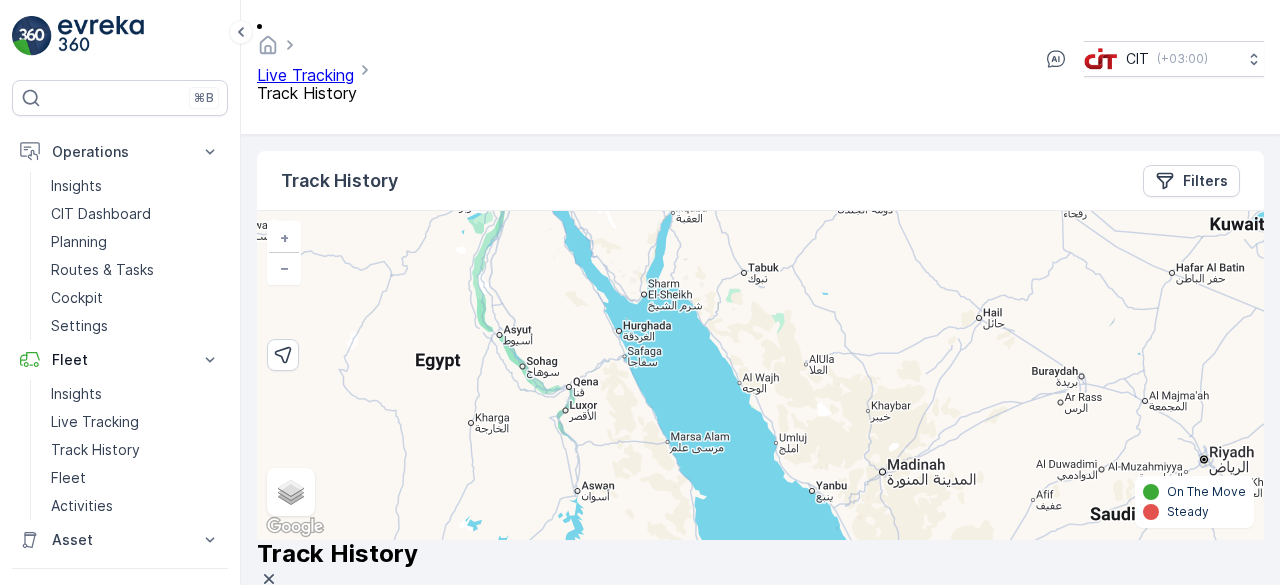 click 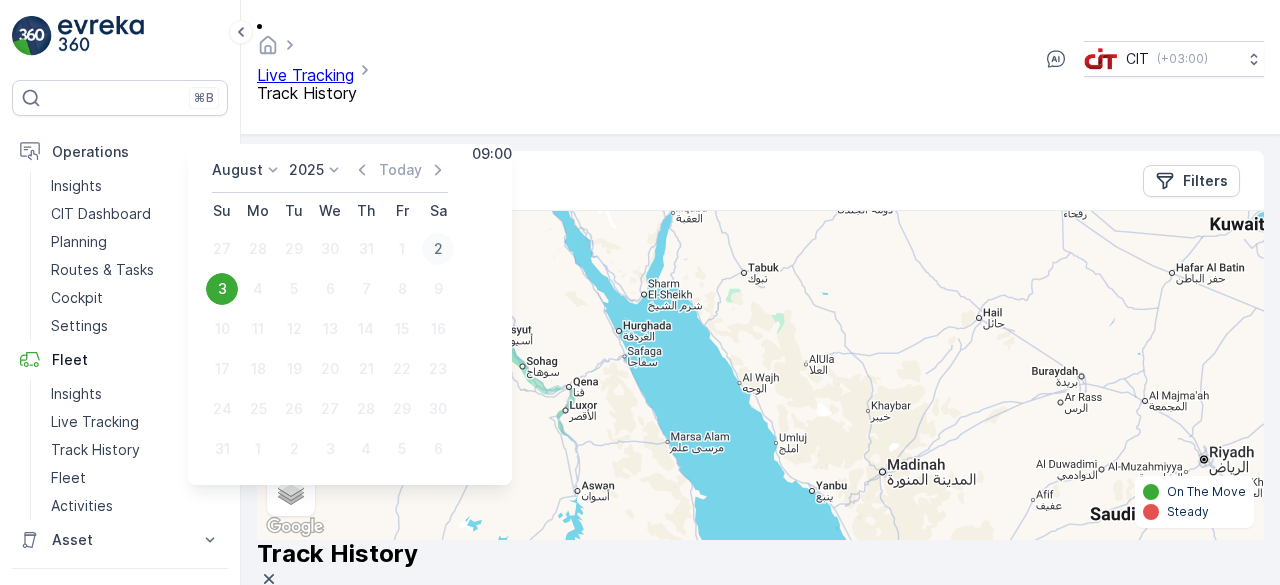 click on "2" at bounding box center (438, 249) 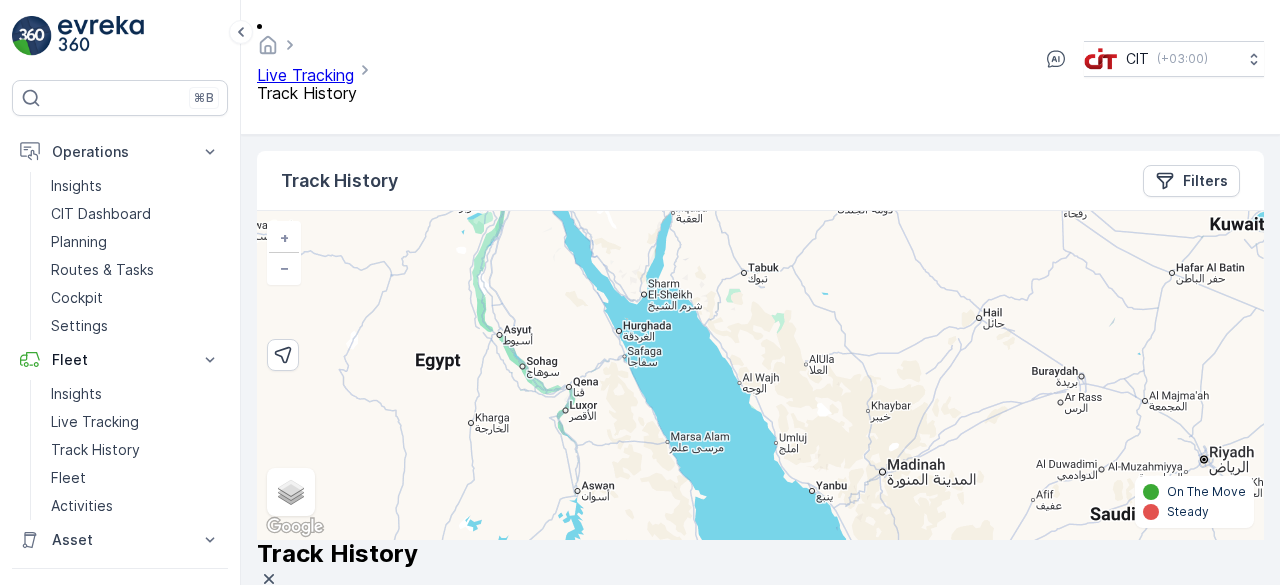 click at bounding box center (293, 764) 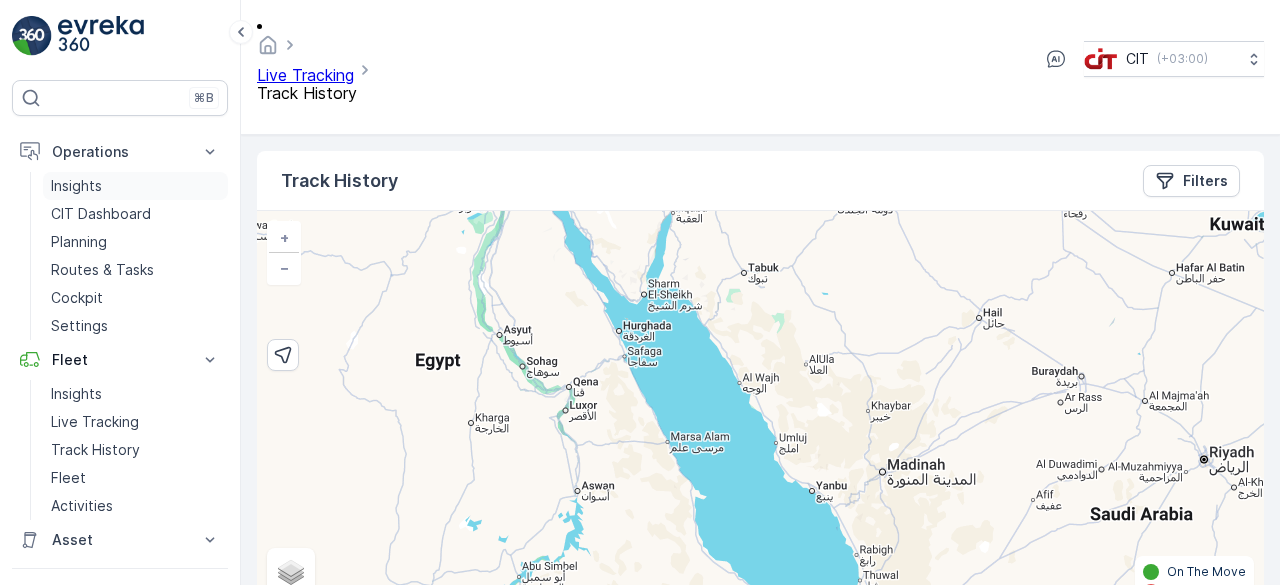 type on "6209" 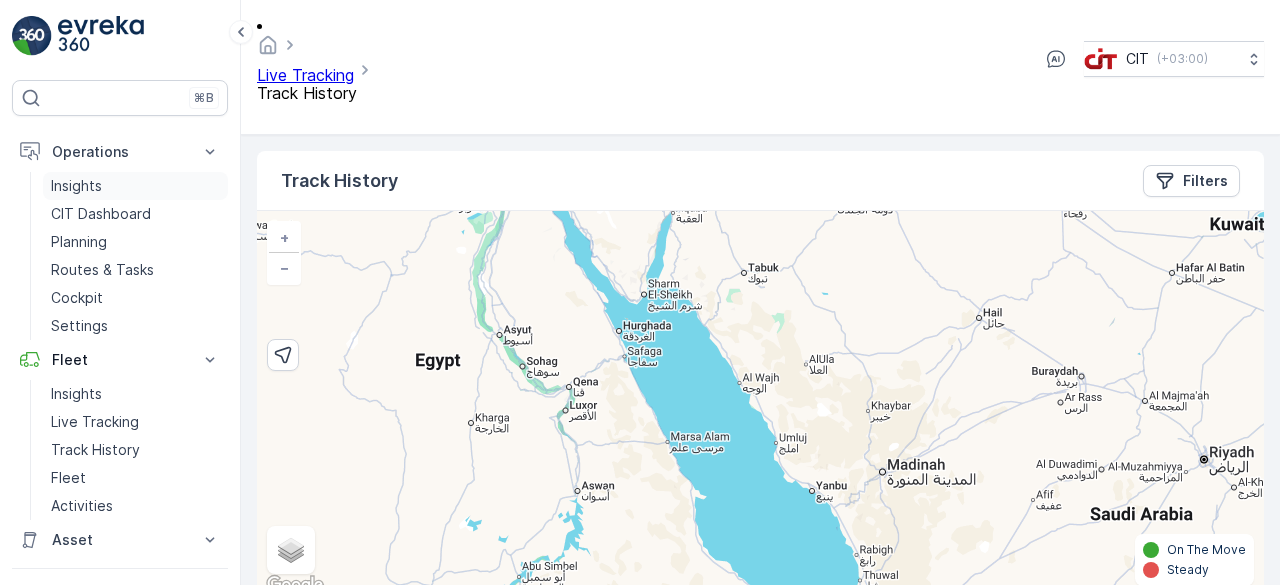 click on "Insights" at bounding box center (135, 186) 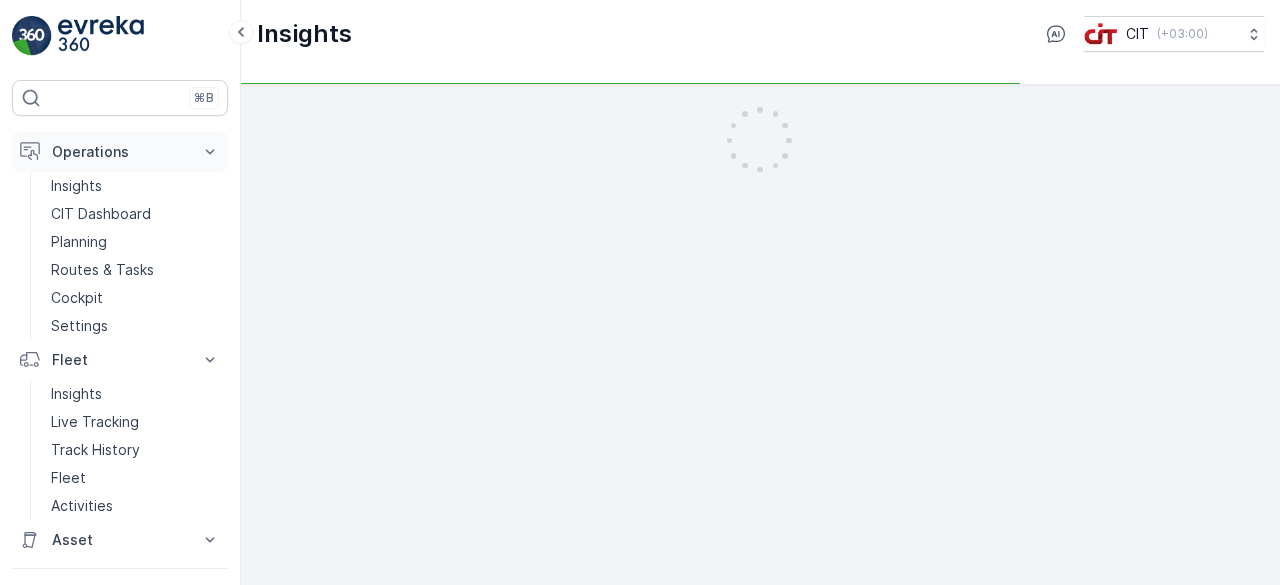 click on "Operations" at bounding box center [120, 152] 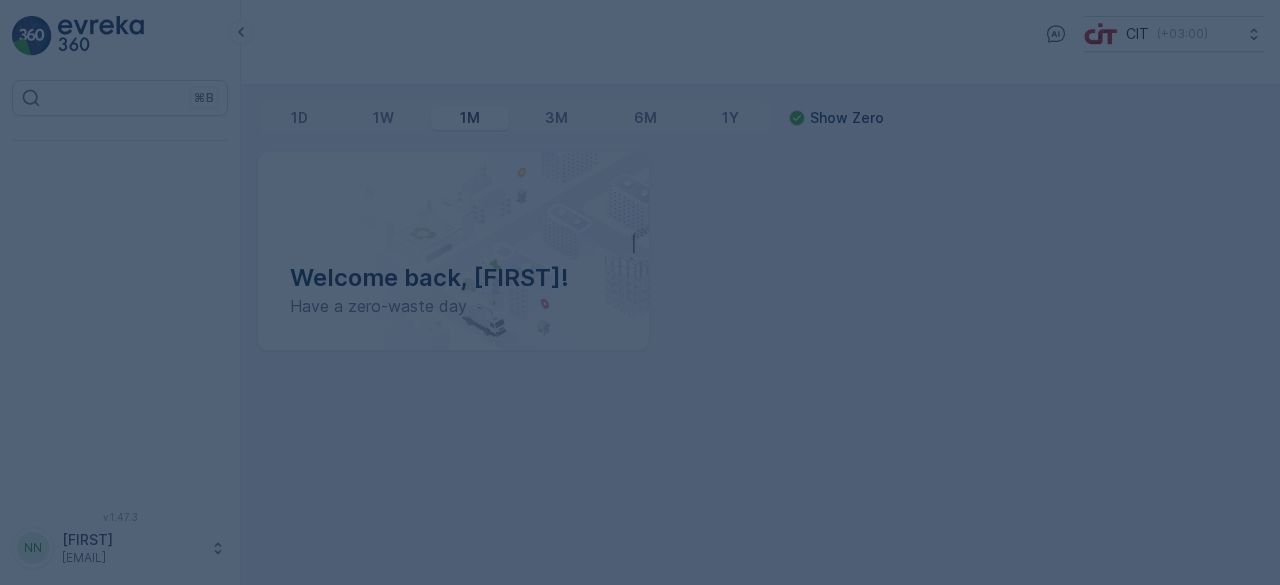 scroll, scrollTop: 0, scrollLeft: 0, axis: both 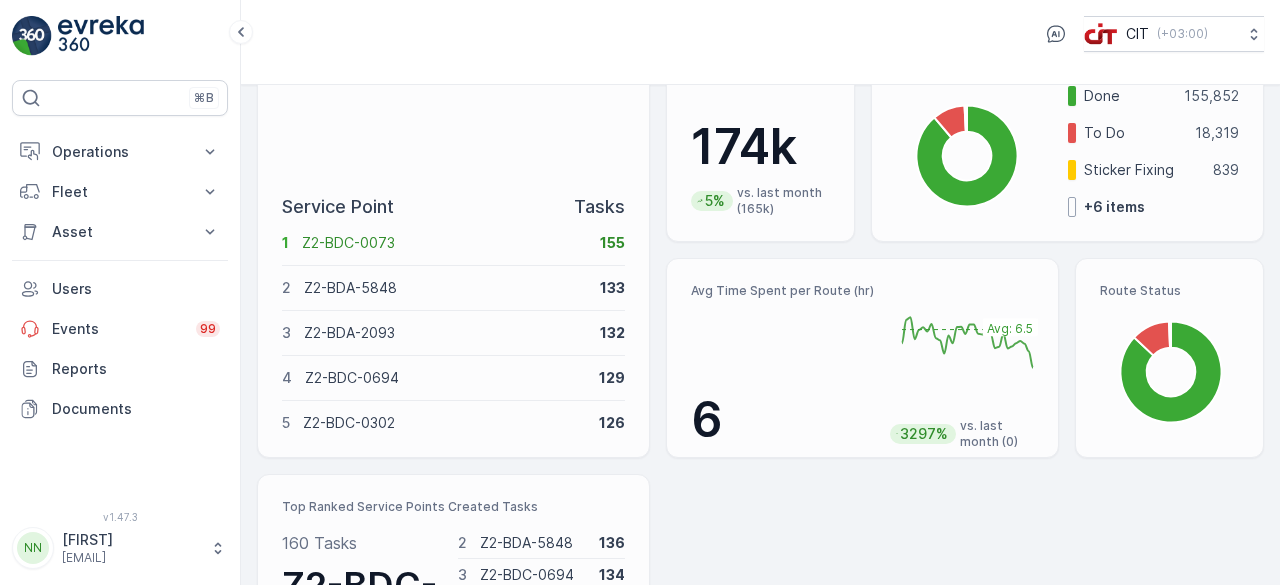 drag, startPoint x: 1279, startPoint y: 317, endPoint x: 1279, endPoint y: 278, distance: 39 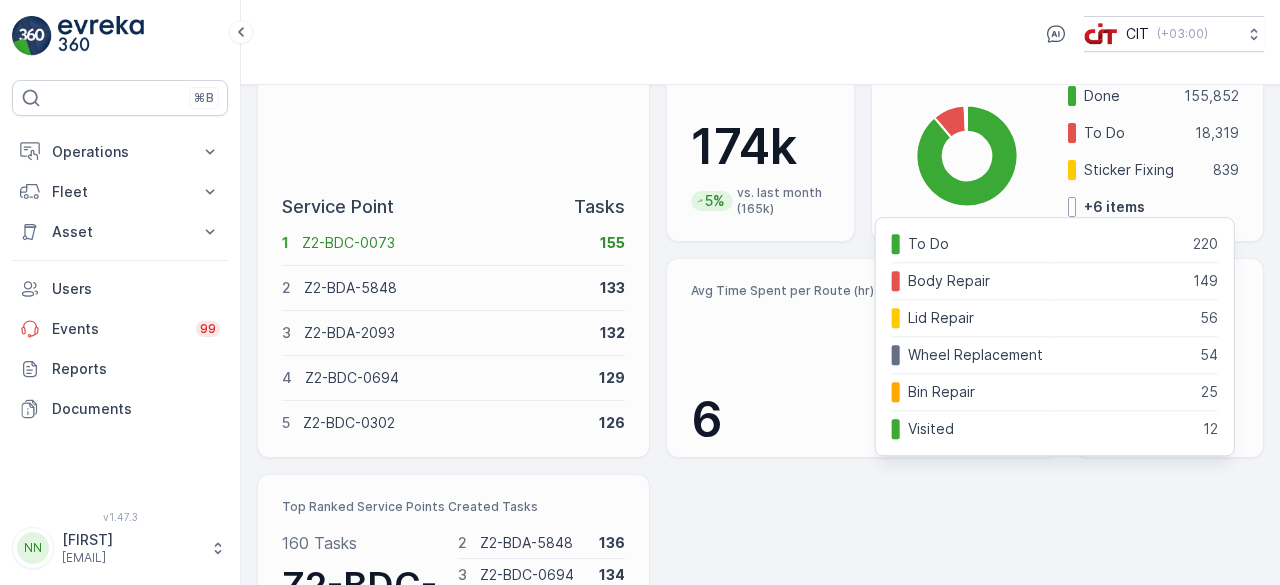 click on "Wed [MONTH] [DAY] [YEAR]" at bounding box center [760, 335] 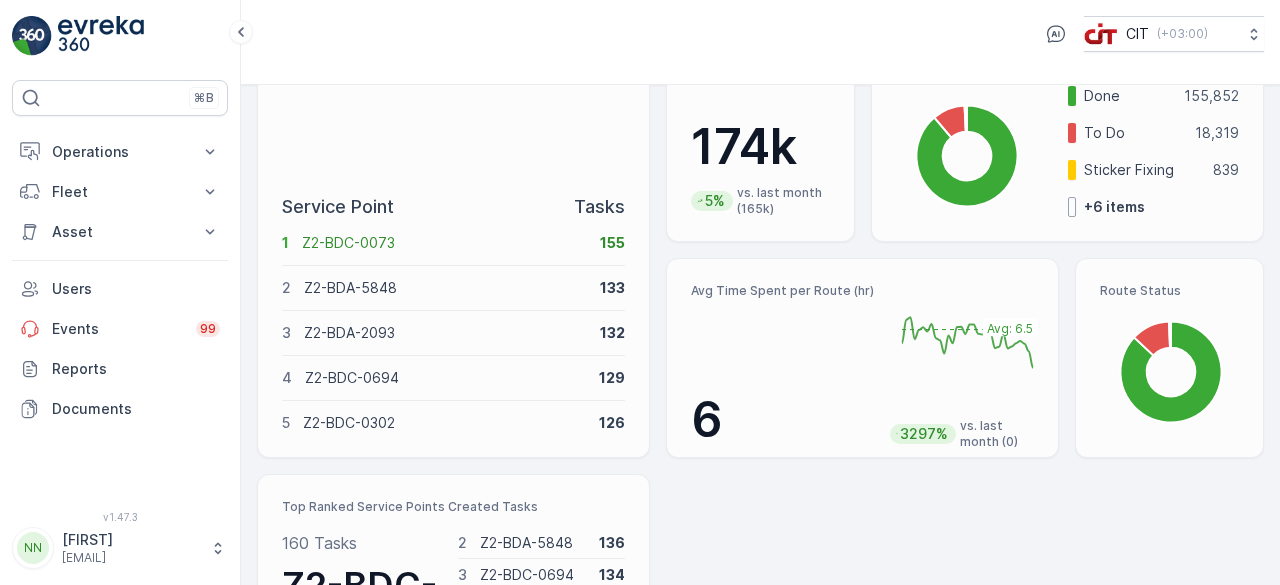 drag, startPoint x: 1279, startPoint y: 325, endPoint x: 1264, endPoint y: 171, distance: 154.72879 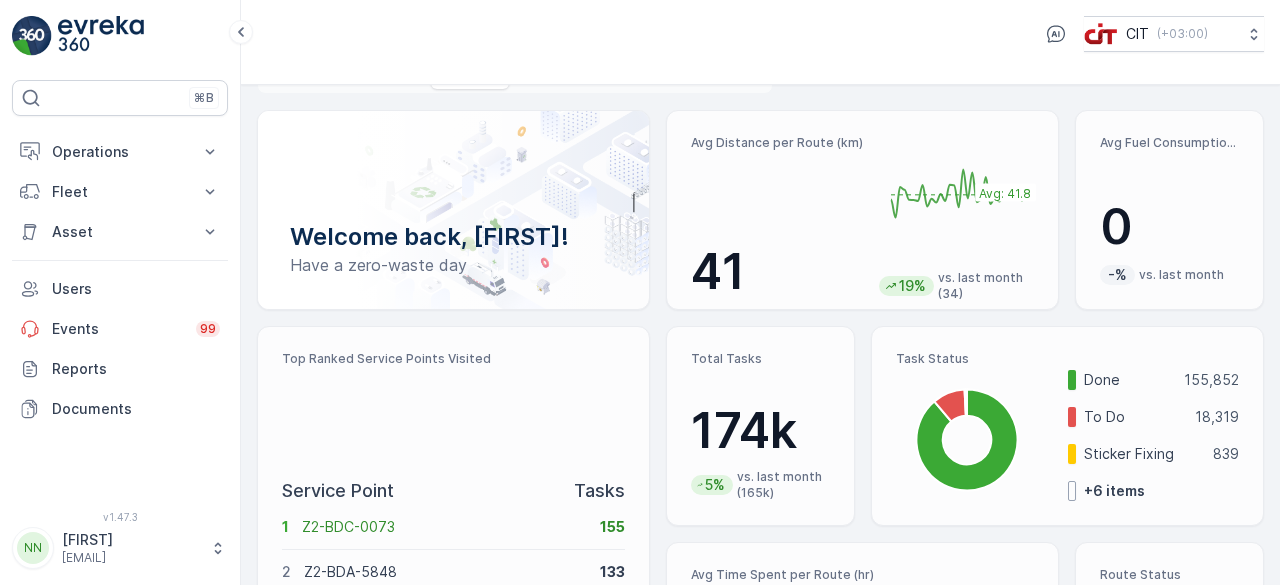 scroll, scrollTop: 0, scrollLeft: 0, axis: both 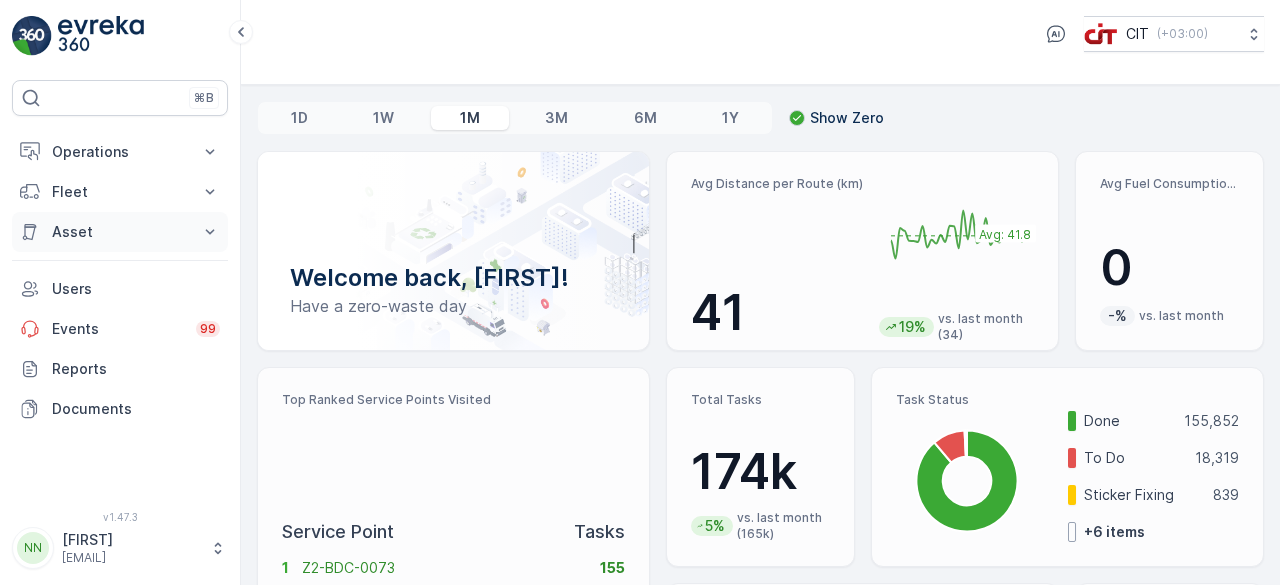 click on "Asset" at bounding box center (120, 232) 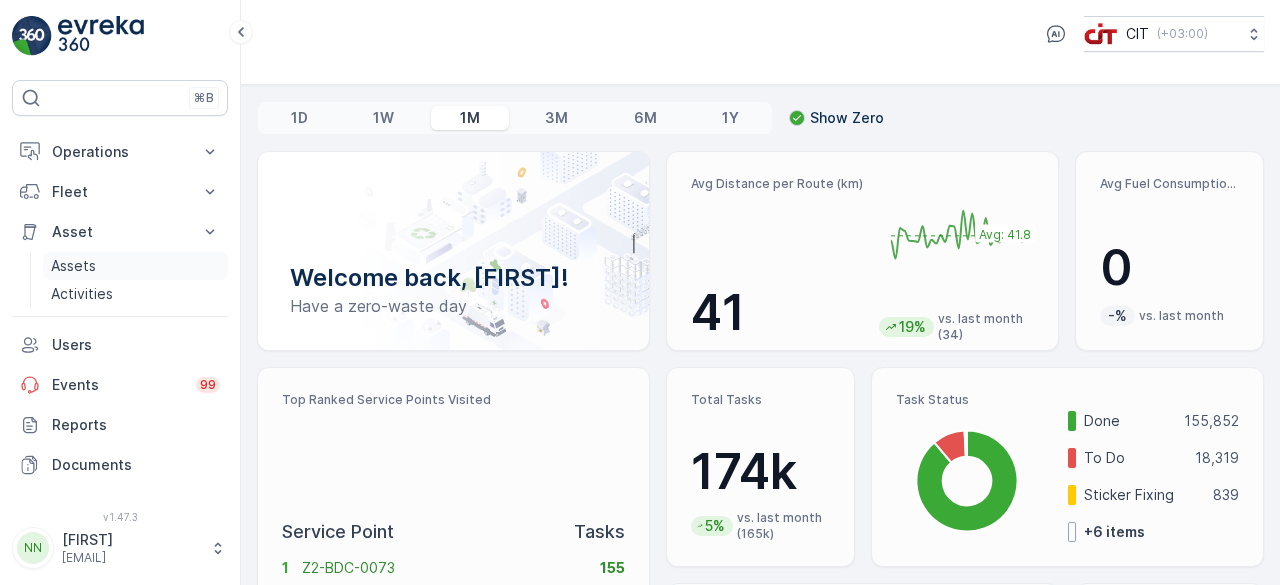 click on "Assets" at bounding box center [73, 266] 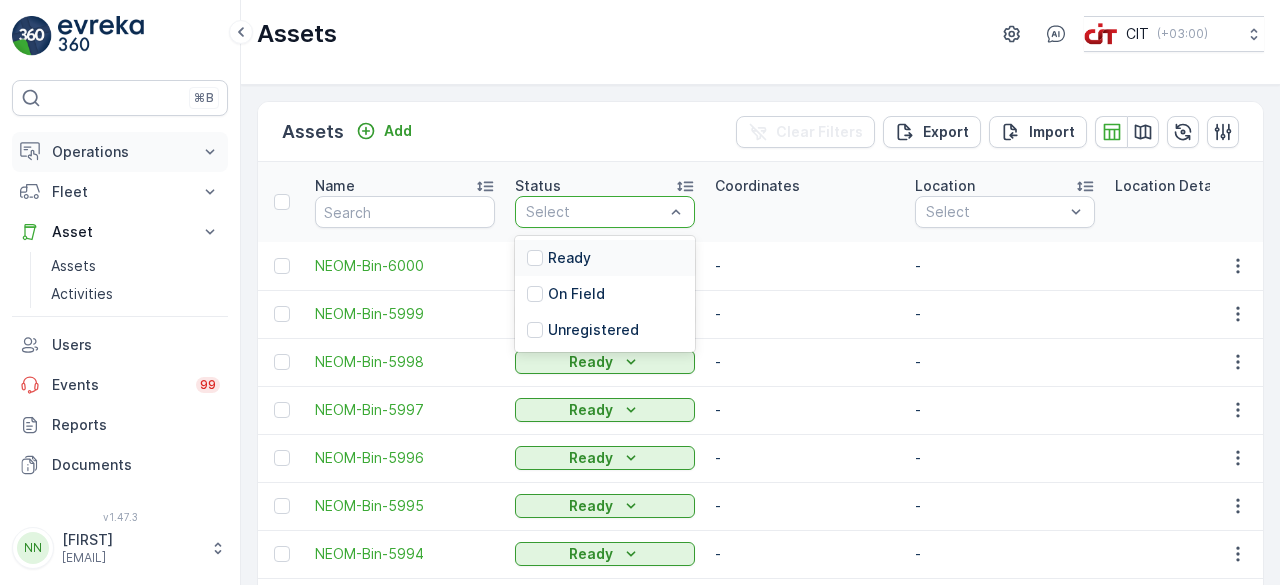 click on "Operations" at bounding box center [120, 152] 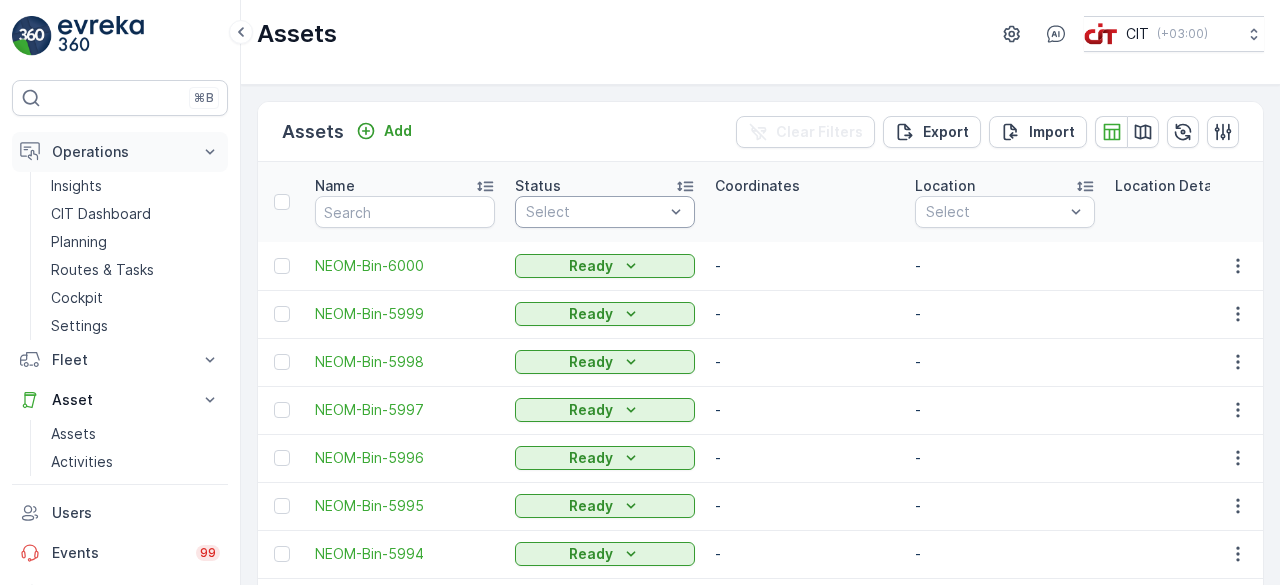 click on "Operations" at bounding box center (120, 152) 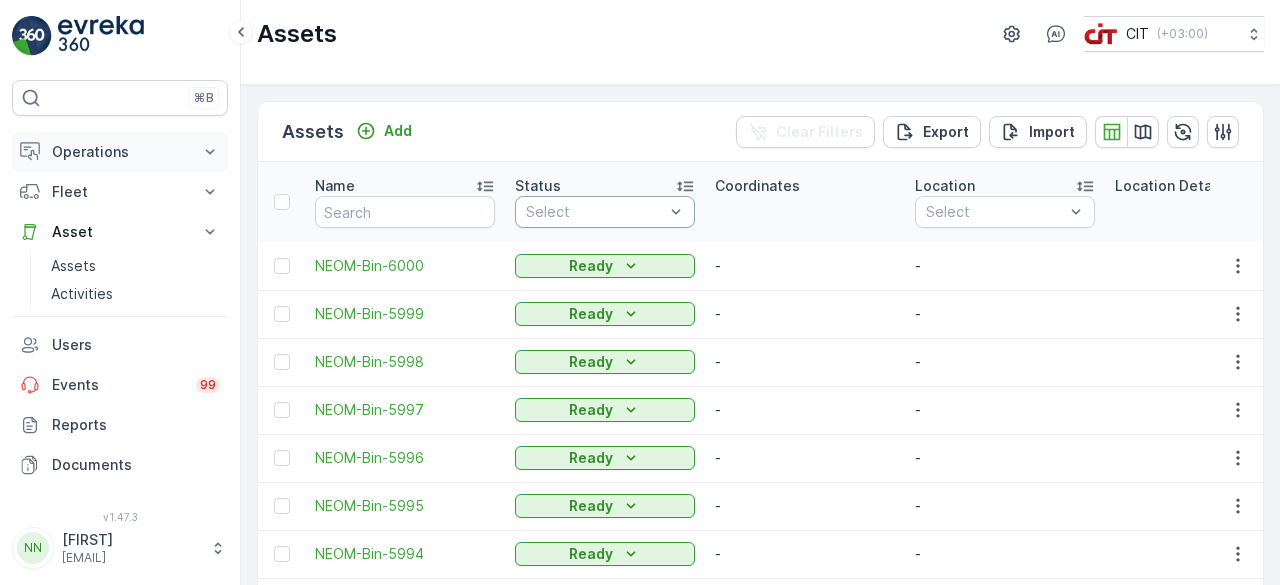 click on "Operations" at bounding box center (120, 152) 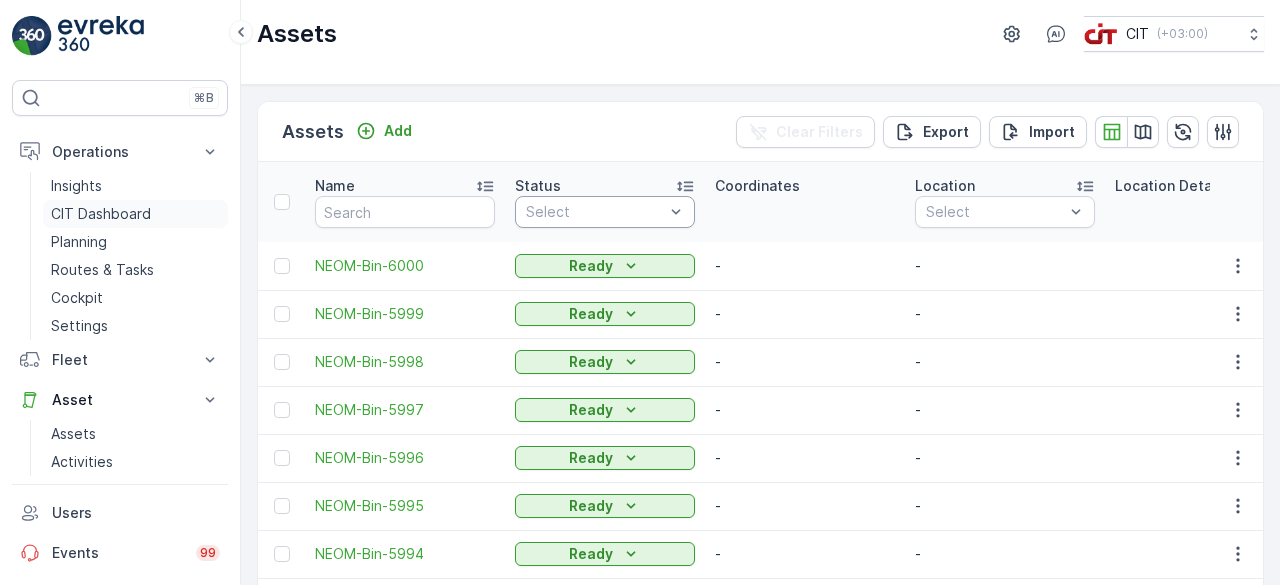 click on "CIT Dashboard" at bounding box center (101, 214) 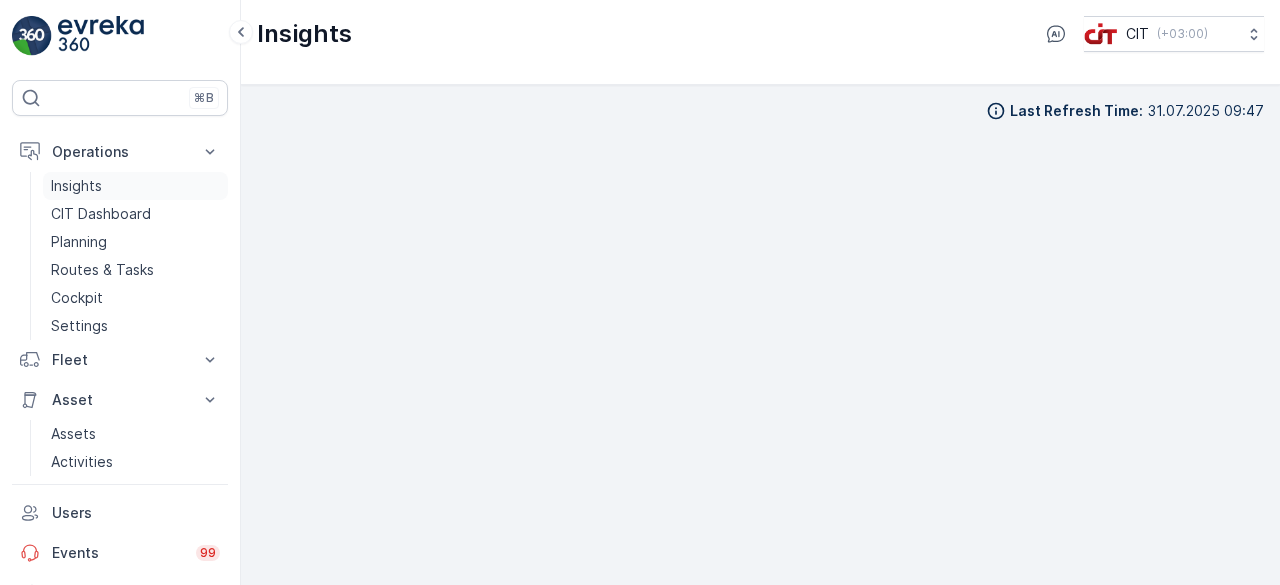 click on "Insights" at bounding box center [76, 186] 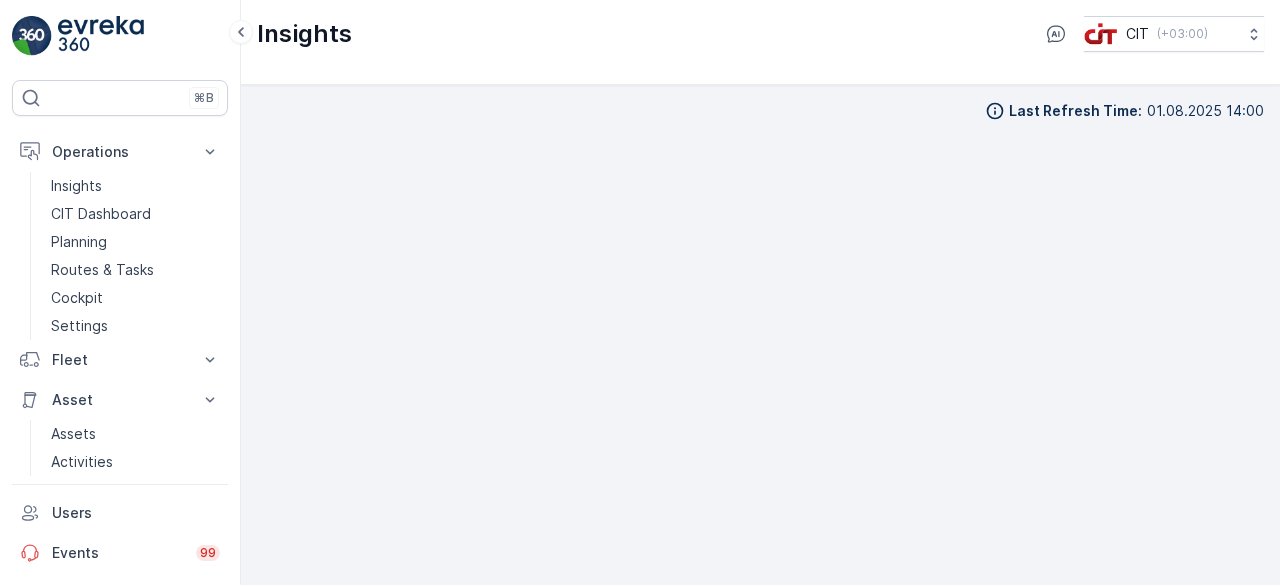 scroll, scrollTop: 14, scrollLeft: 0, axis: vertical 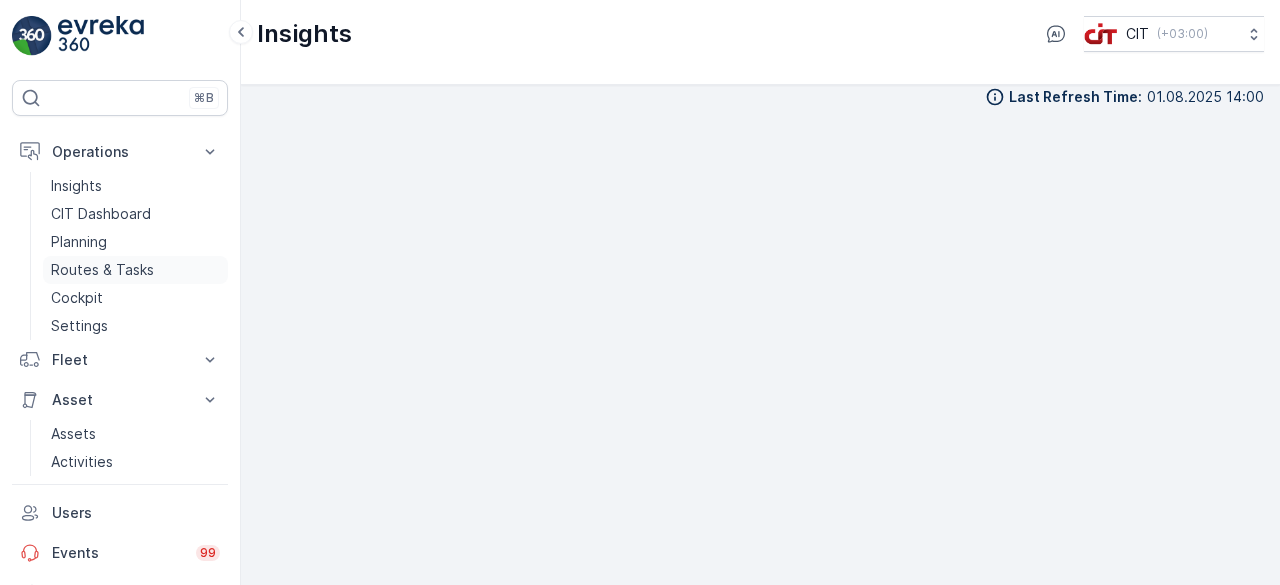 click on "Routes & Tasks" at bounding box center [102, 270] 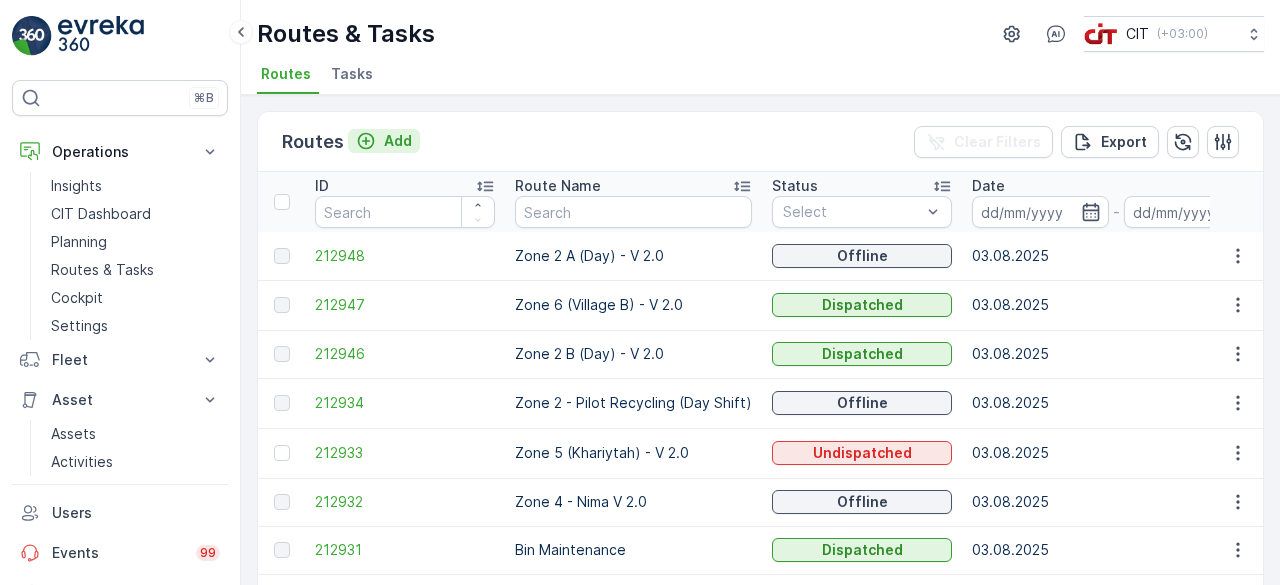 click on "Add" at bounding box center (398, 141) 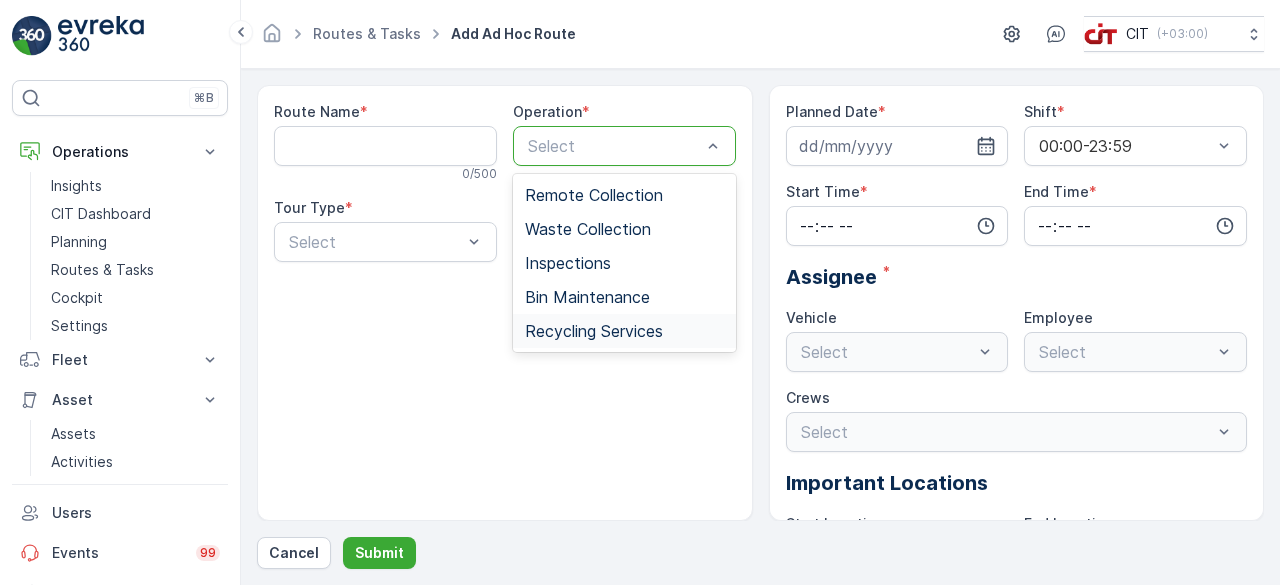 click on "Route Name * 0  /  500 Operation * 5 results available. Use Up and Down to choose options, press Enter to select the currently focused option, press Escape to exit the menu, press Tab to select the option and exit the menu. Select Remote Collection Waste Collection Inspections Bin Maintenance Recycling Services Tour Type * Select" at bounding box center (505, 303) 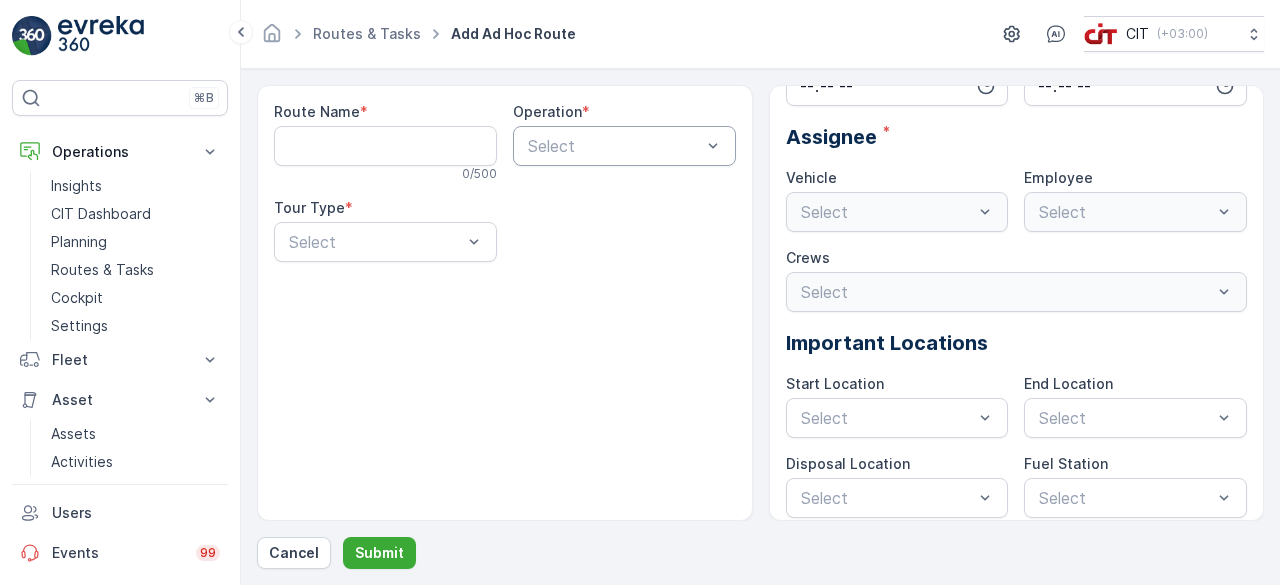 scroll, scrollTop: 152, scrollLeft: 0, axis: vertical 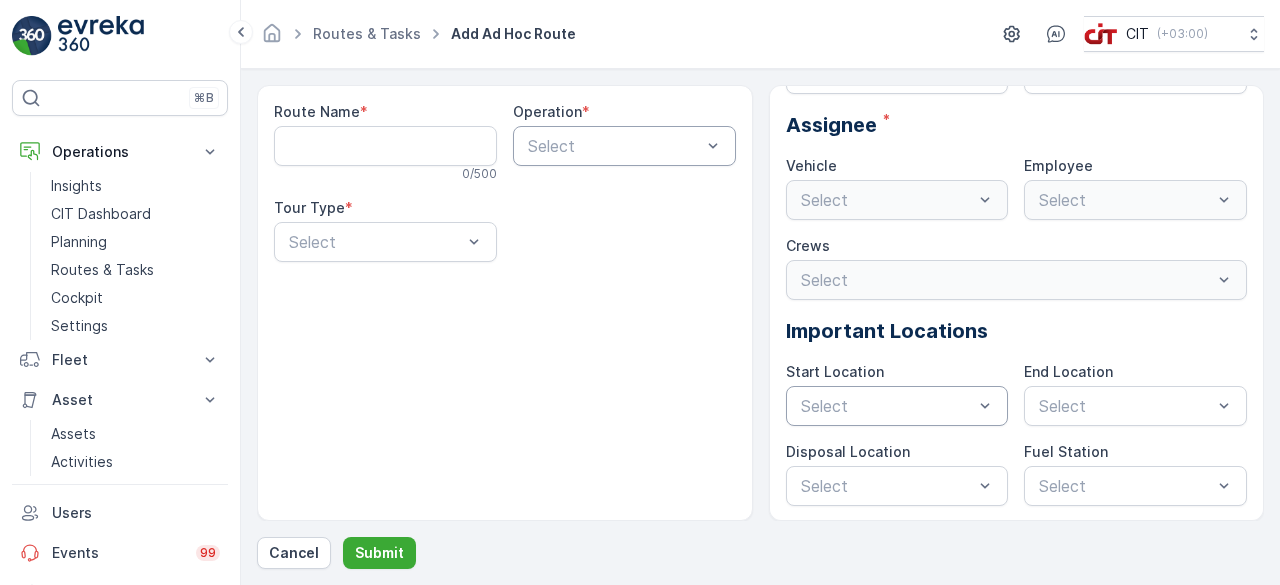 click on "Important Locations" at bounding box center [1017, 331] 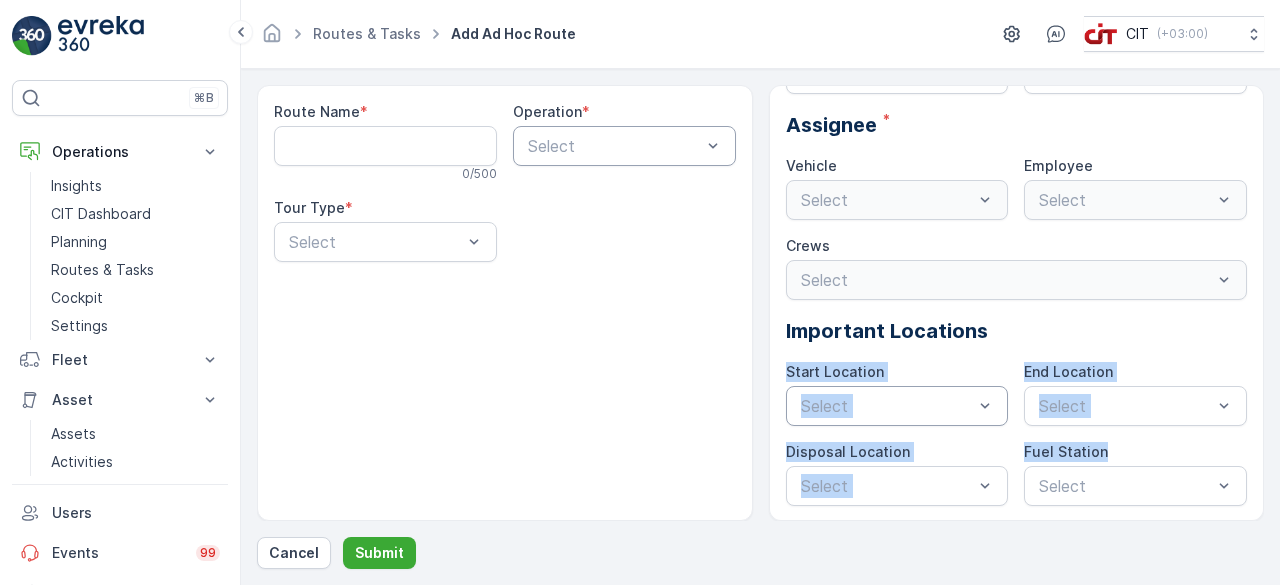 drag, startPoint x: 1263, startPoint y: 324, endPoint x: 1256, endPoint y: 436, distance: 112.21854 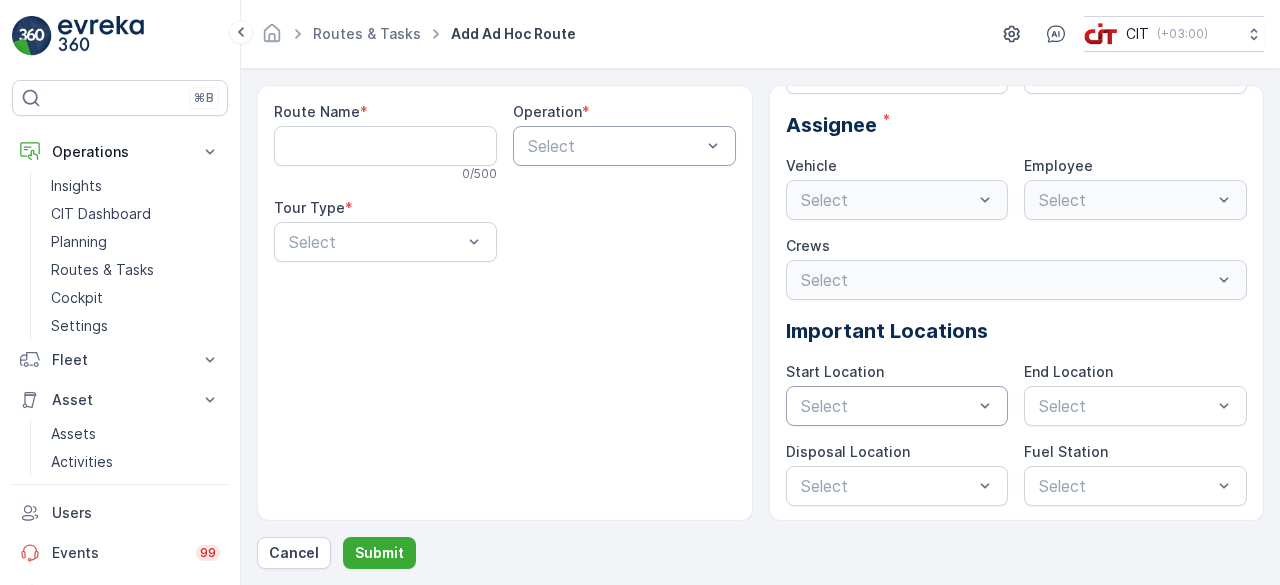 click on "Route Name * 0  /  500 Operation * Select Tour Type * Select" at bounding box center [505, 303] 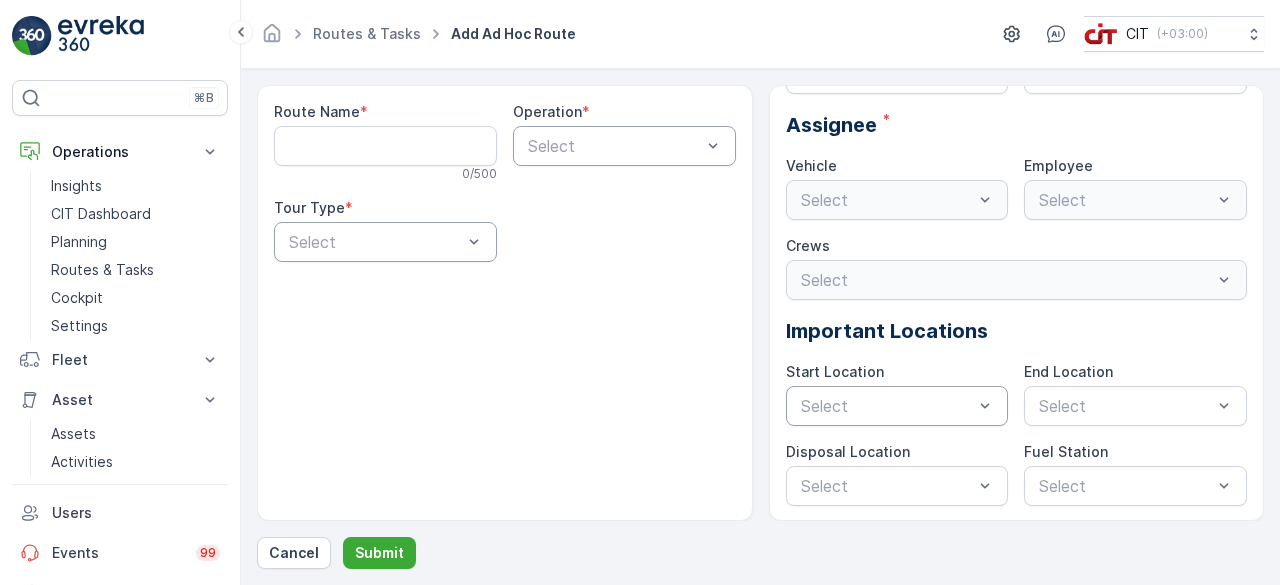 click on "Route Name * 0  /  500 Operation * Select Tour Type * Select" at bounding box center [505, 303] 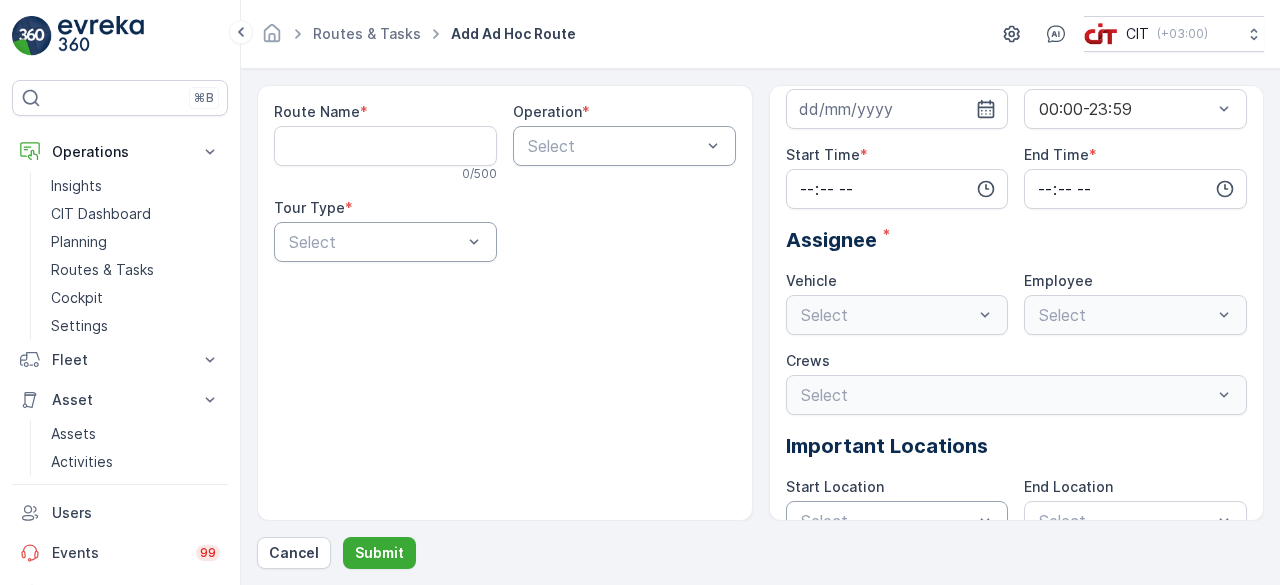 scroll, scrollTop: 0, scrollLeft: 0, axis: both 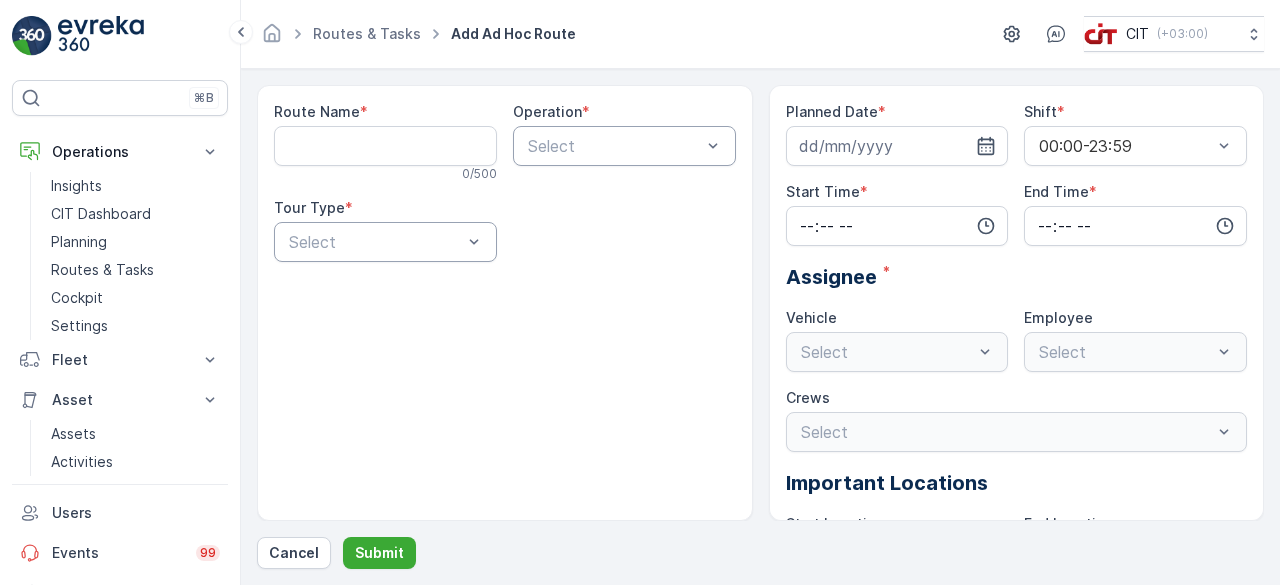 click on "Add Ad Hoc Route" at bounding box center [513, 34] 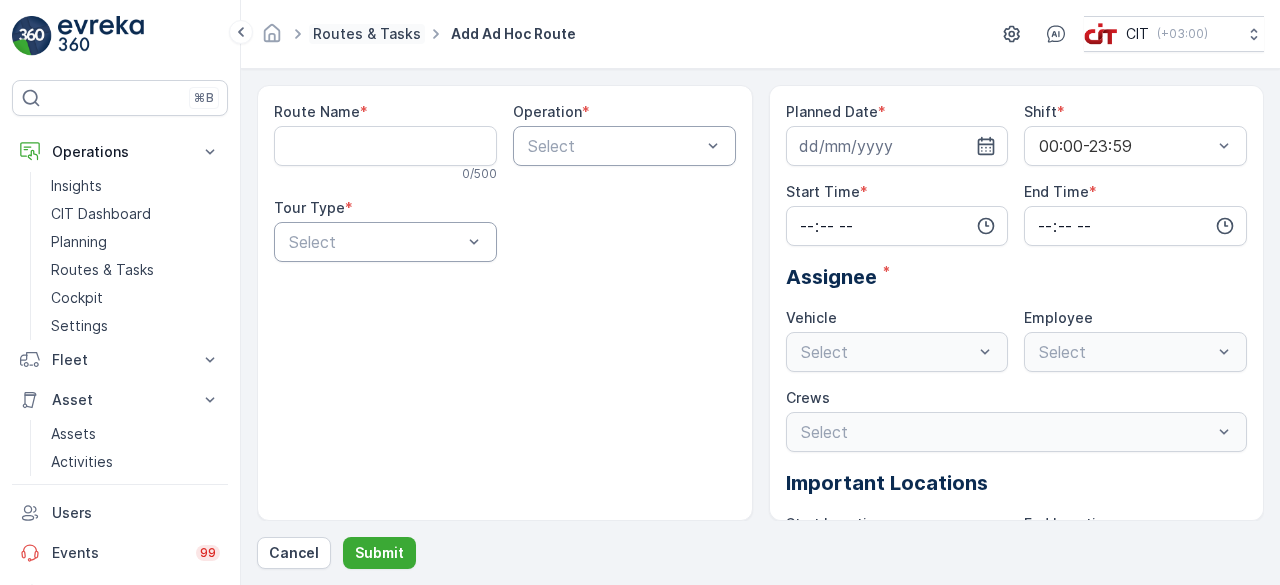 click on "Routes & Tasks" at bounding box center [367, 33] 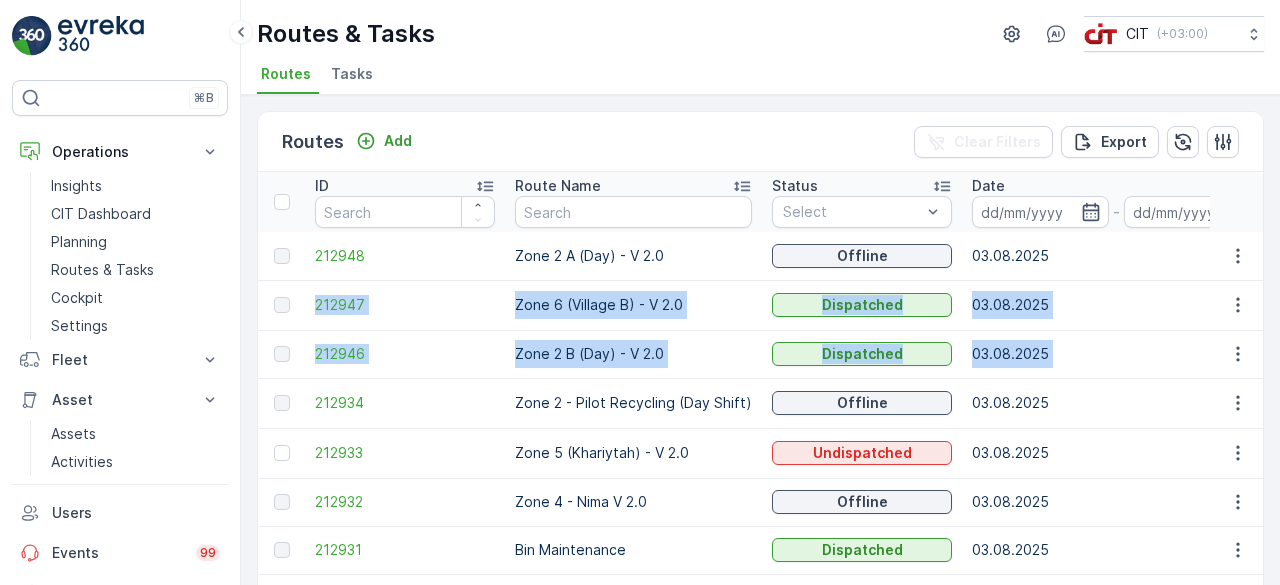 drag, startPoint x: 1279, startPoint y: 237, endPoint x: 1275, endPoint y: 337, distance: 100.07997 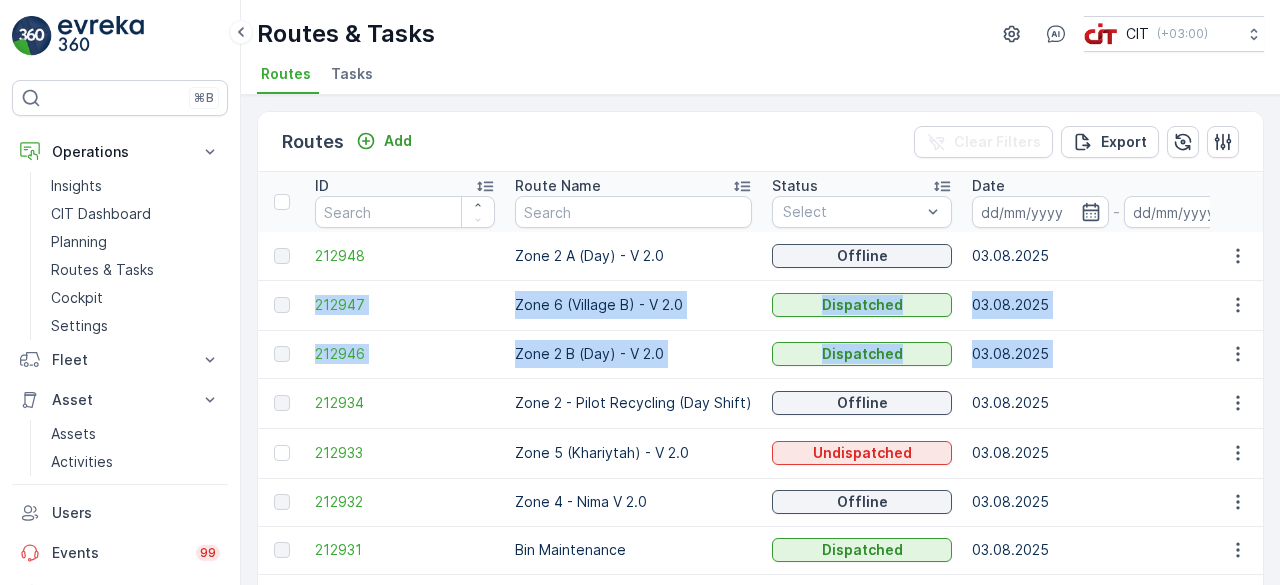 click on "Select Assignee Select Route Plan Regions Select Geomaps Select Crew Member(s) Select Start Location Select End Location Select Disposal Location Select Fuel Station Select [PHONE] Zone 2 A (Day) - V 2.0 Offline 03.08.2025 06:01 11:59 Waste Collection 0/194/272 00:00-23:59 REL 5 Zone 2 A (Day) - V 2.0 - Al Bada Camp 10 Al Bada Camp 10 Al Bada Landfill [PHONE] Zone 6 (Village B) - V 2.0 Dispatched 03.08.2025 06:01 18:00 Waste Collection 0/284/372 00:00-23:59 REL 11 Zone 6 (Village B) - V 2.0 - Al Bada Camp 10 Al Bada Camp 10 Sharma Landfill [PHONE] Zone 2 B (Day) - V 2.0 Dispatched 03.08.2025 06:01 17:59 Waste Collection 0/159/381 00:00-23:59 REL 7 Zone 2 B (Day) - V 2.0 - Al Bada Camp 10 Al Bada Camp 10 Al Bada Landfill [PHONE] Zone 2 - Pilot Recycling (Day Shift) Offline 03.08.2025 06:00 18:00 Recycling Services 0/7/40 00:00-23:59 Z2-Recycle Zone 2 - Pilot Recycling (Day Shift) - [PHONE]" at bounding box center (760, 340) 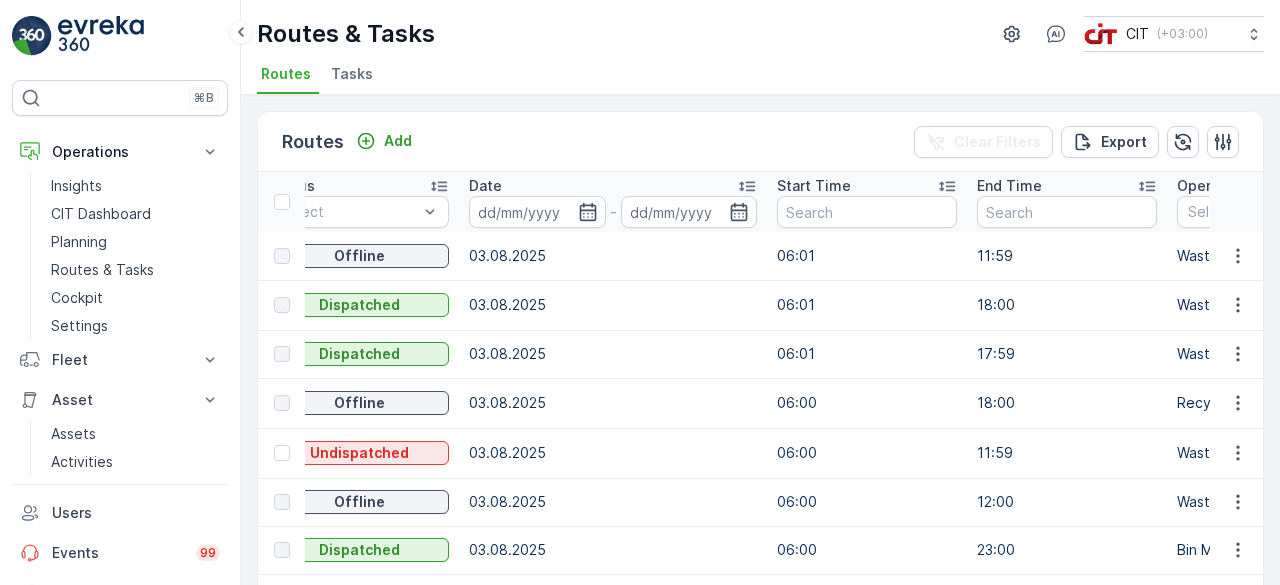 scroll, scrollTop: 0, scrollLeft: 0, axis: both 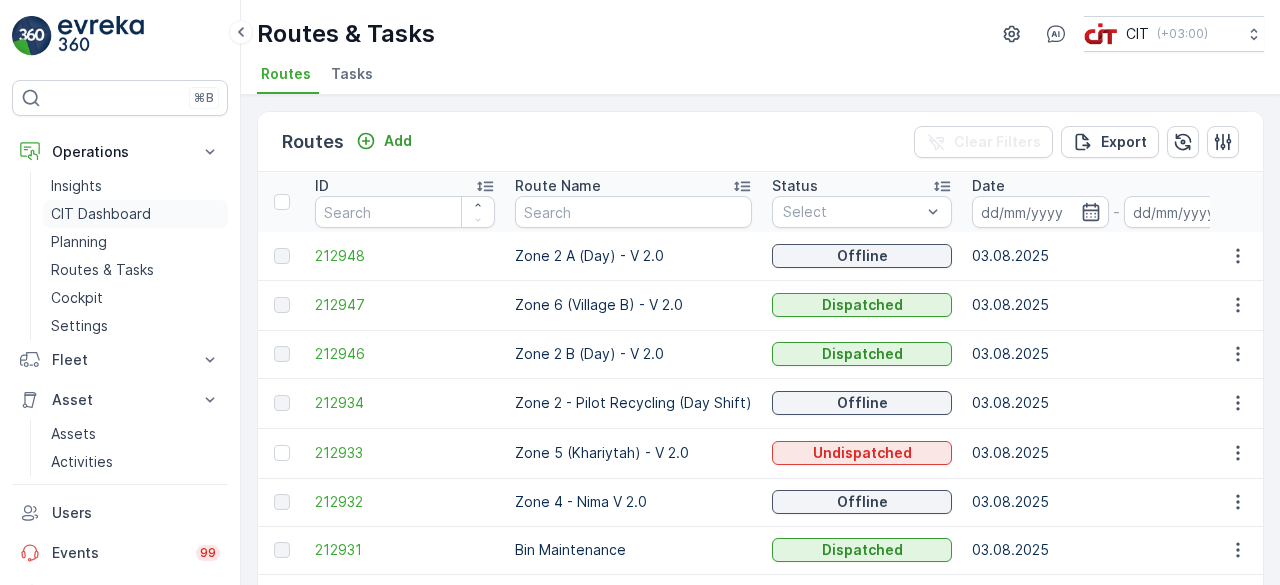 click on "CIT Dashboard" at bounding box center [101, 214] 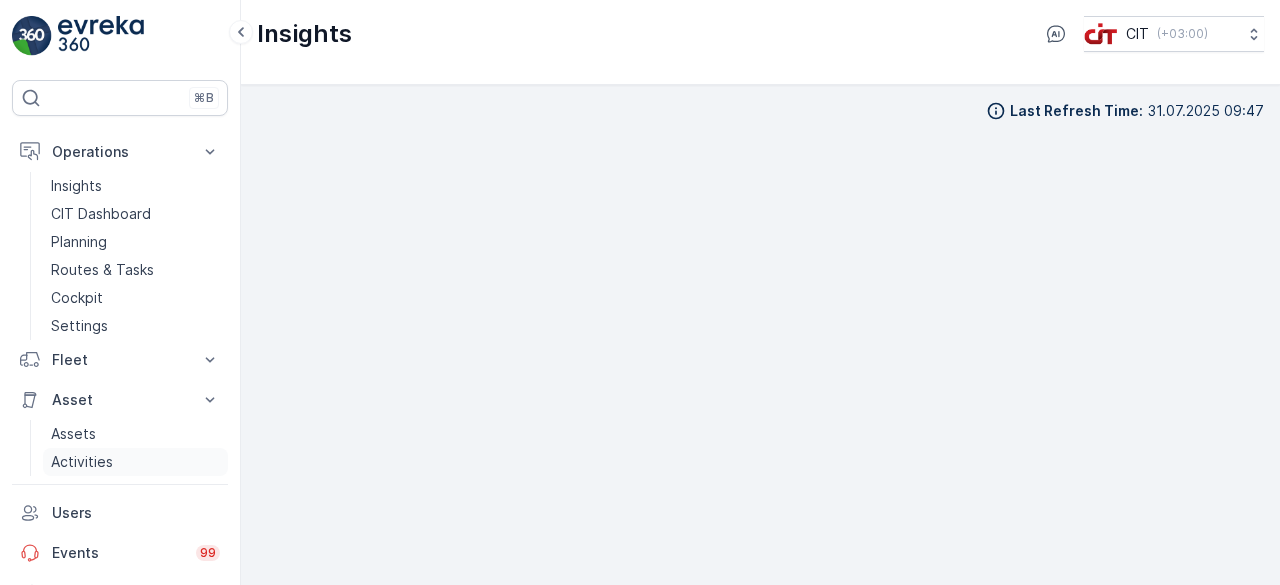 drag, startPoint x: 234, startPoint y: 384, endPoint x: 222, endPoint y: 451, distance: 68.06615 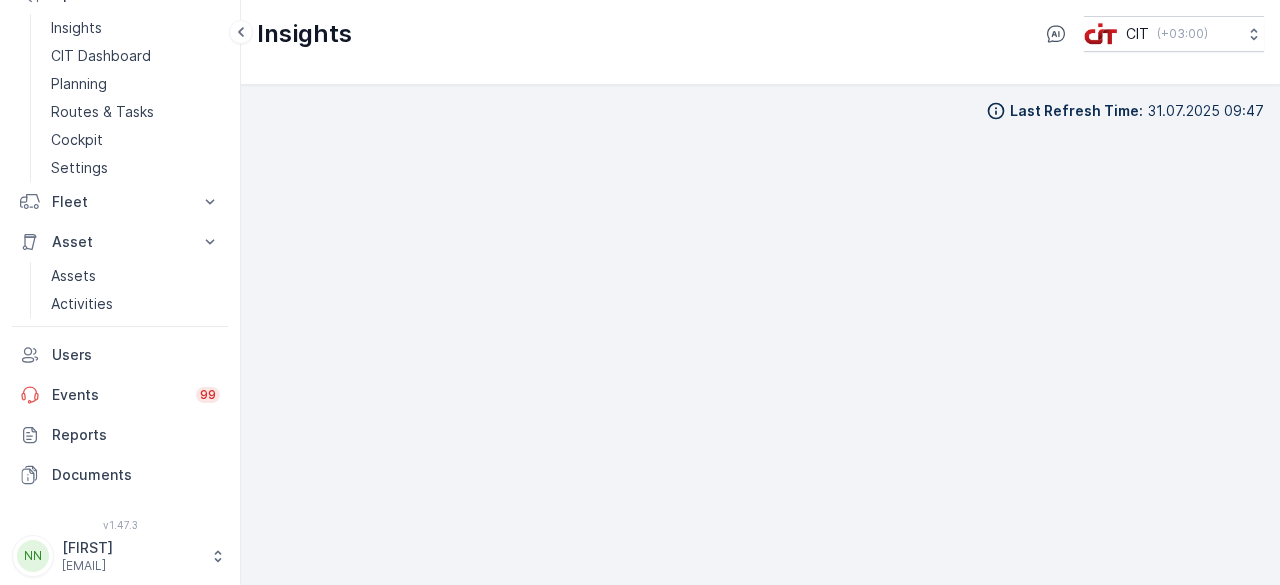 scroll, scrollTop: 0, scrollLeft: 0, axis: both 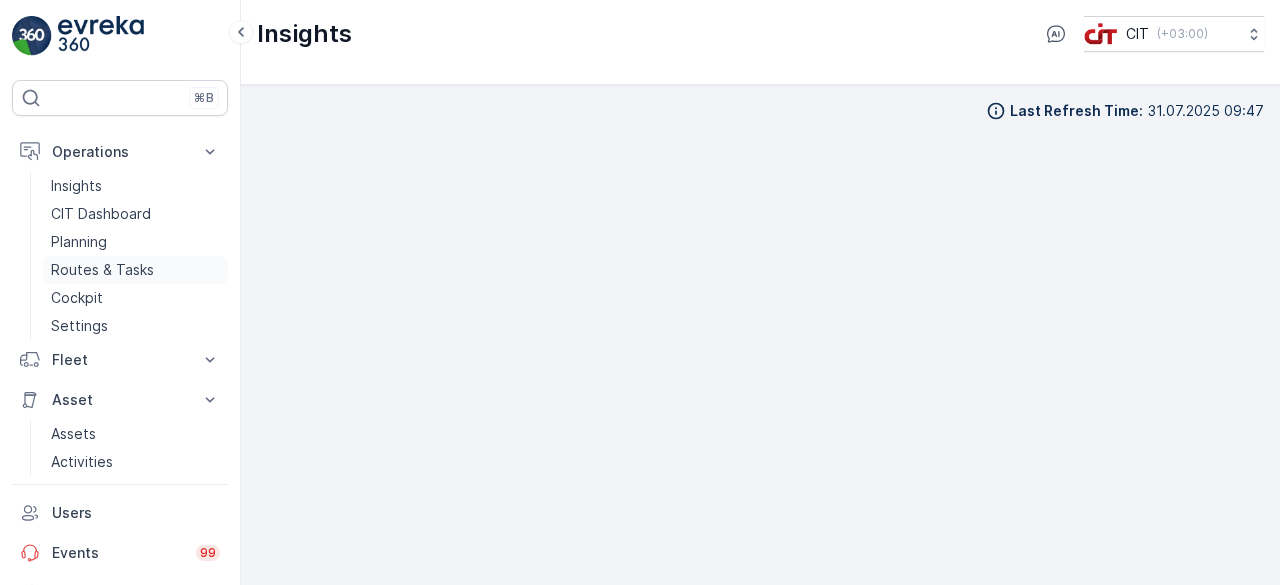 click on "Routes & Tasks" at bounding box center [102, 270] 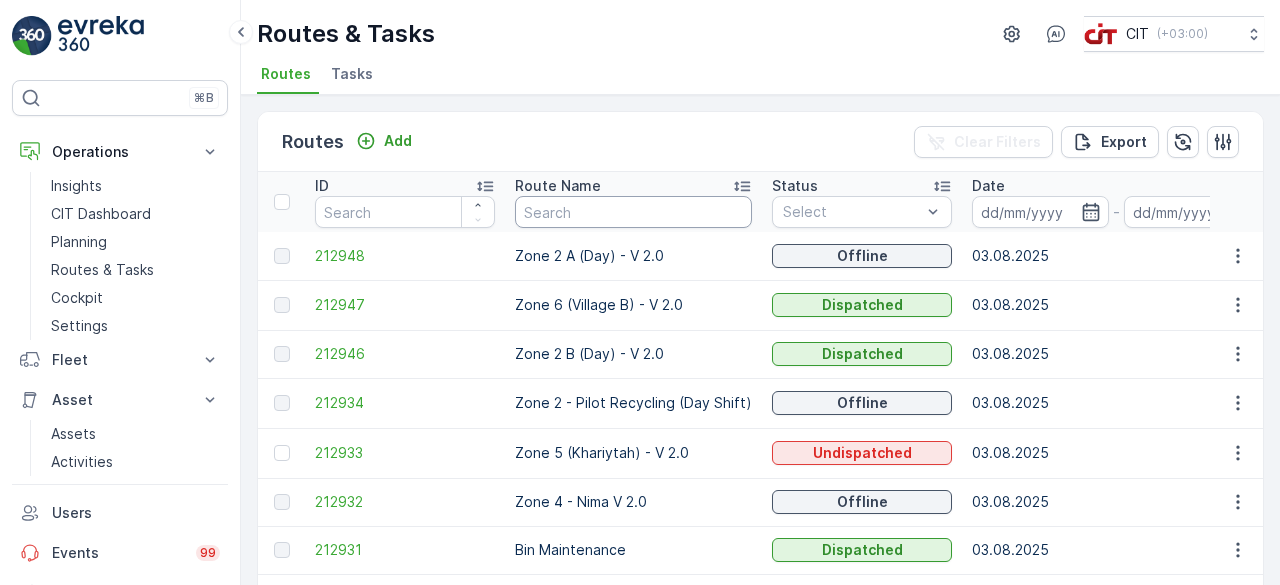 click at bounding box center (633, 212) 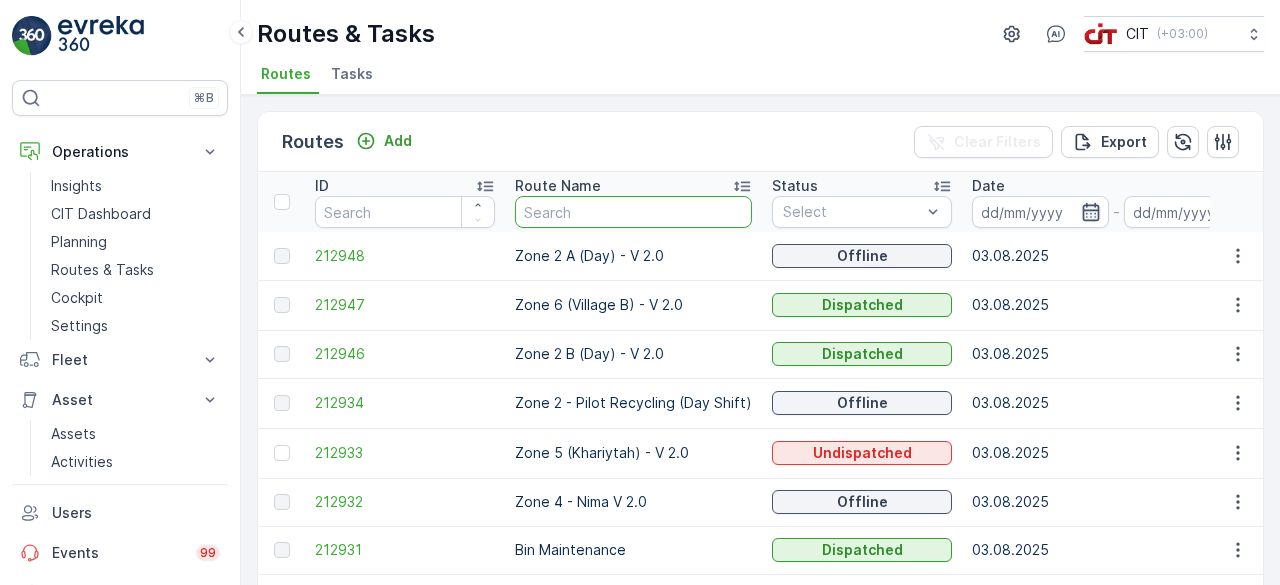 click 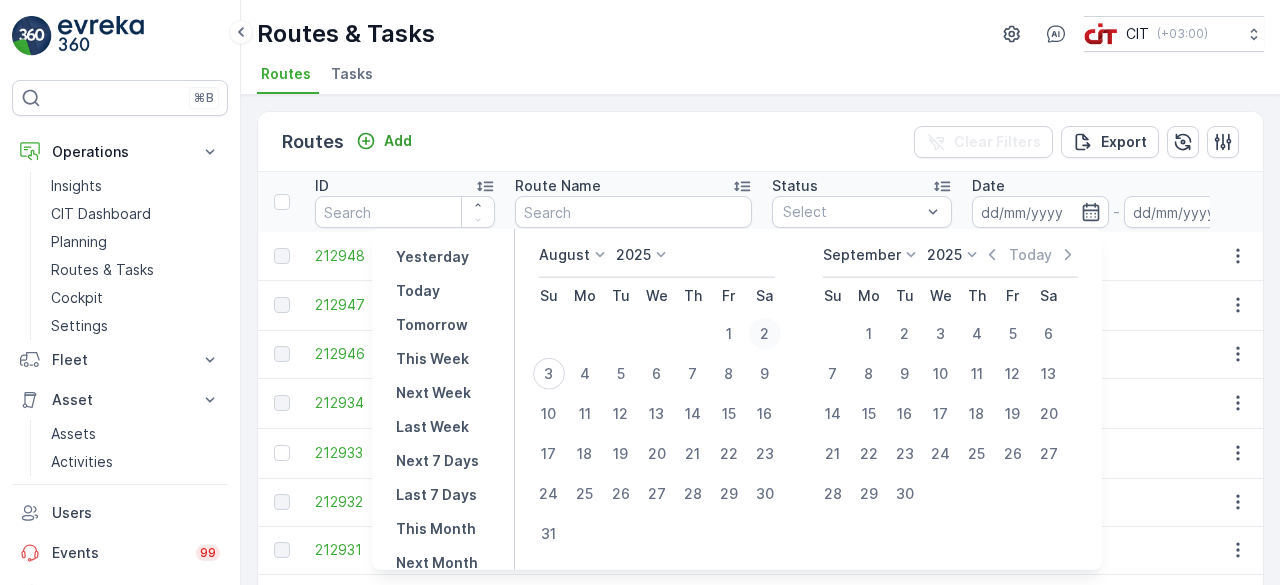click on "2" at bounding box center (765, 334) 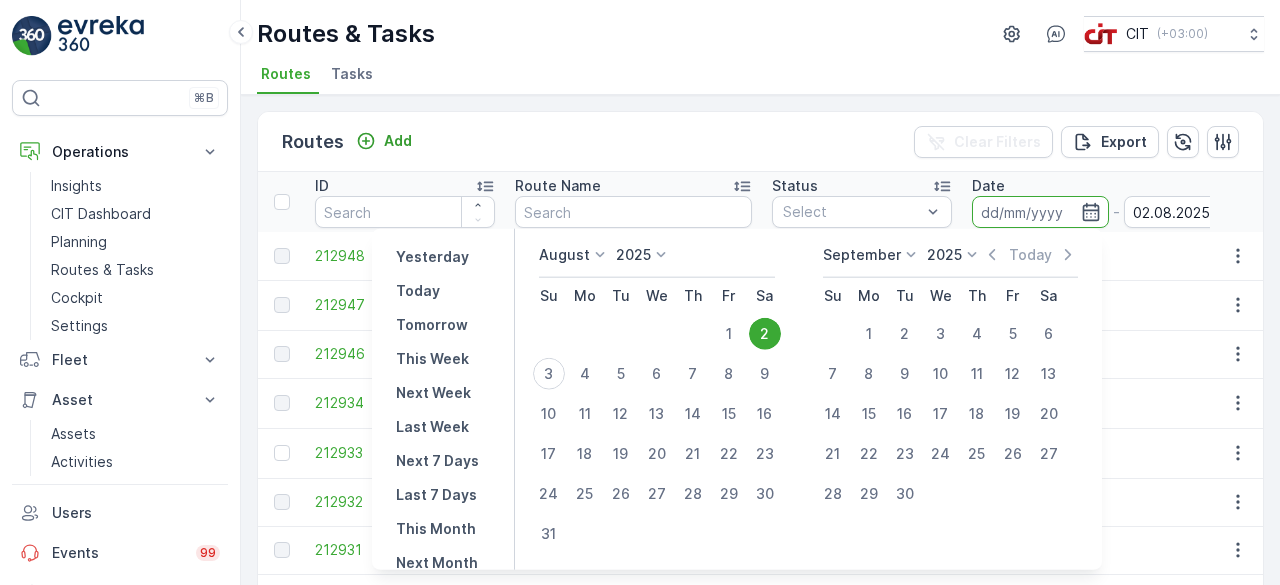 type on "02.08.2025" 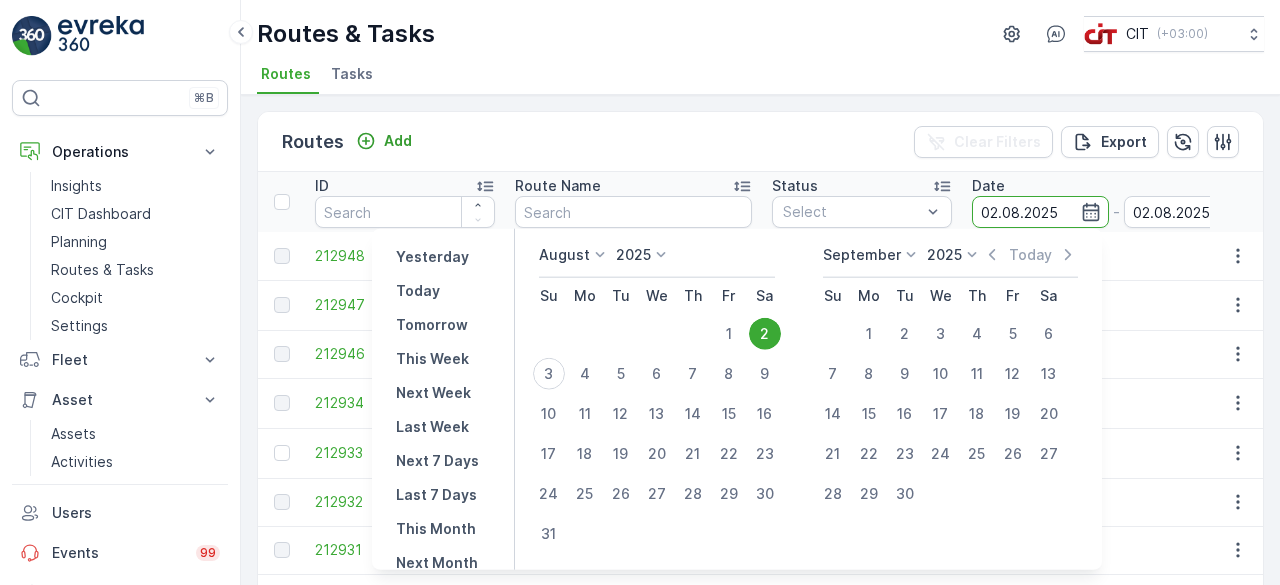 click on "03.08.2025" at bounding box center [1116, 305] 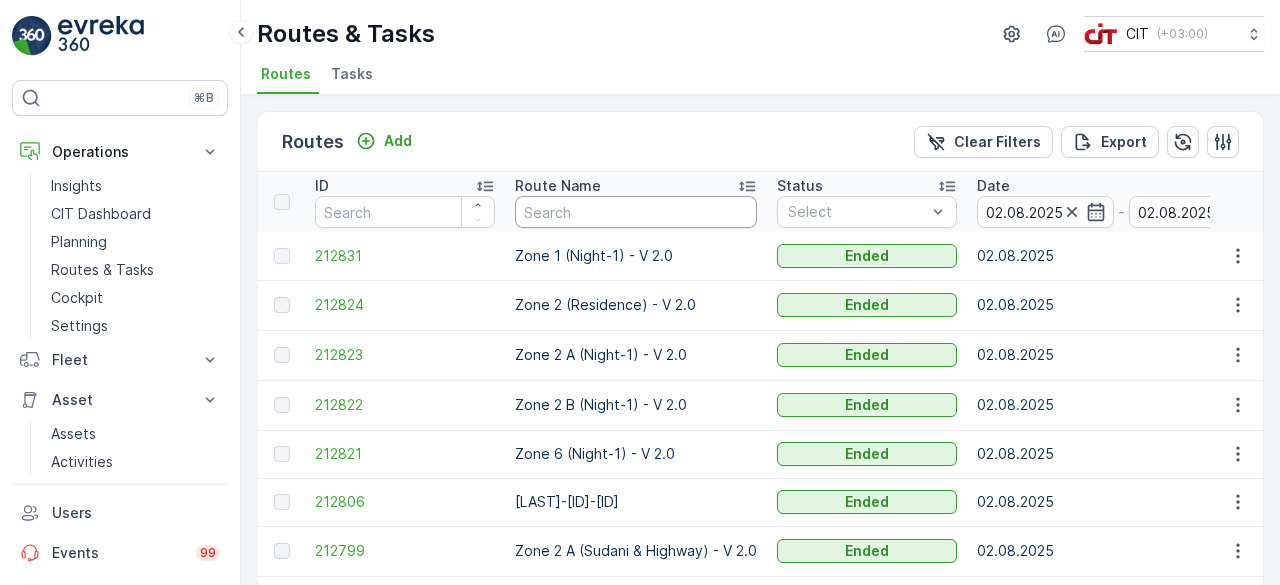 click at bounding box center [636, 212] 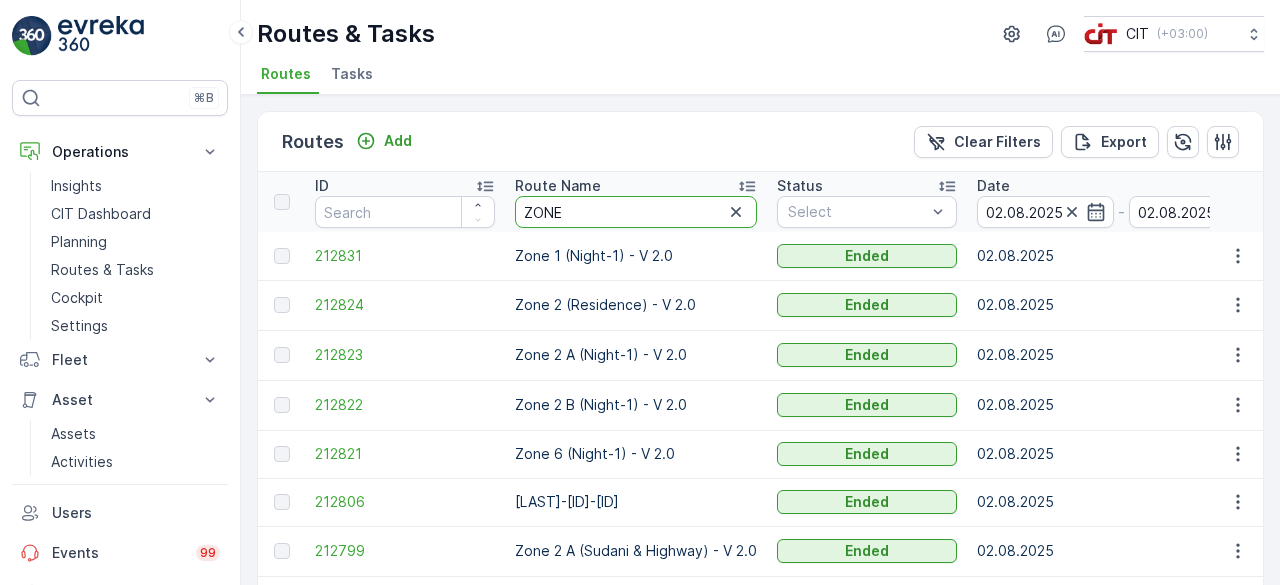type on "ZONE 4" 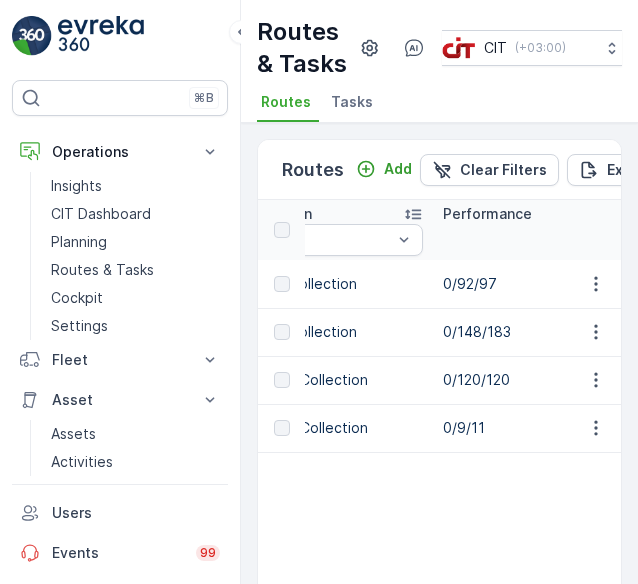 scroll, scrollTop: 0, scrollLeft: 1379, axis: horizontal 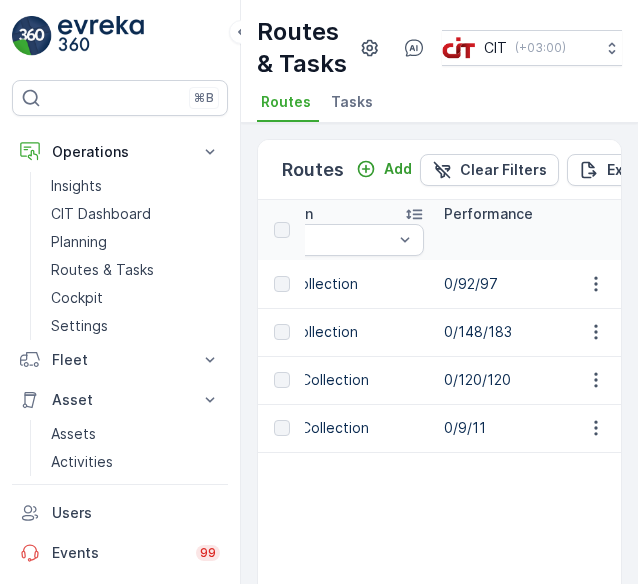 click on "0/9/11" at bounding box center (534, 428) 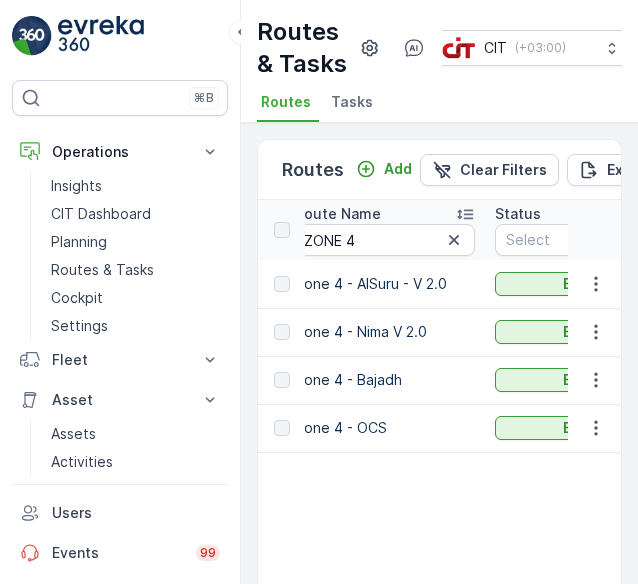 scroll, scrollTop: 0, scrollLeft: 192, axis: horizontal 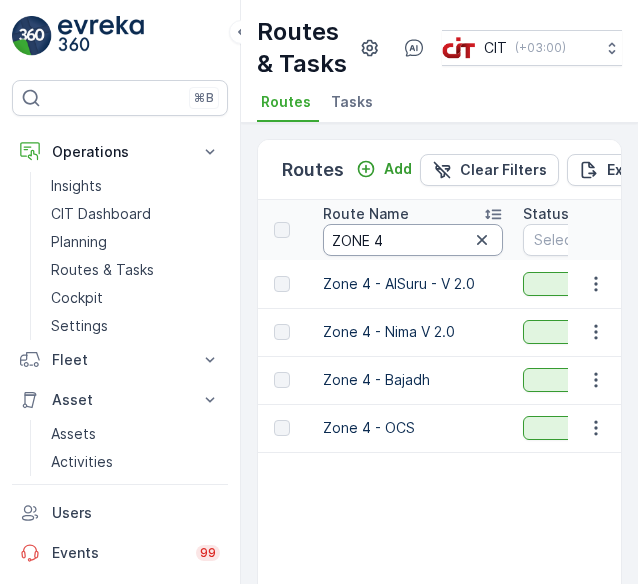 click on "ZONE 4" at bounding box center [413, 240] 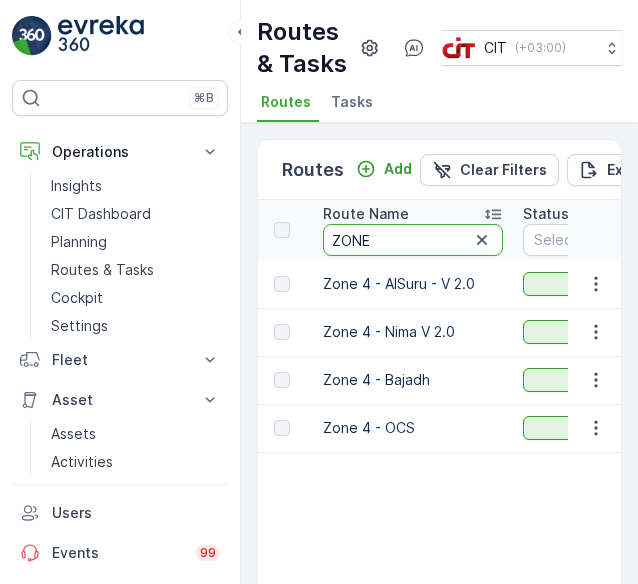 type on "ZONE 5" 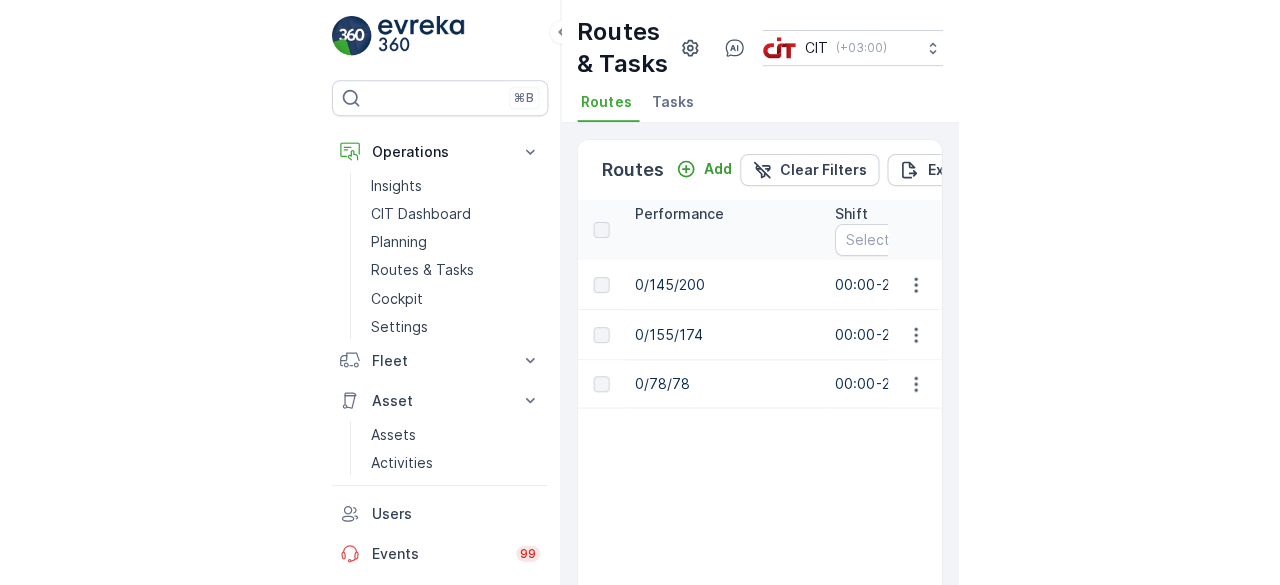 scroll, scrollTop: 0, scrollLeft: 1525, axis: horizontal 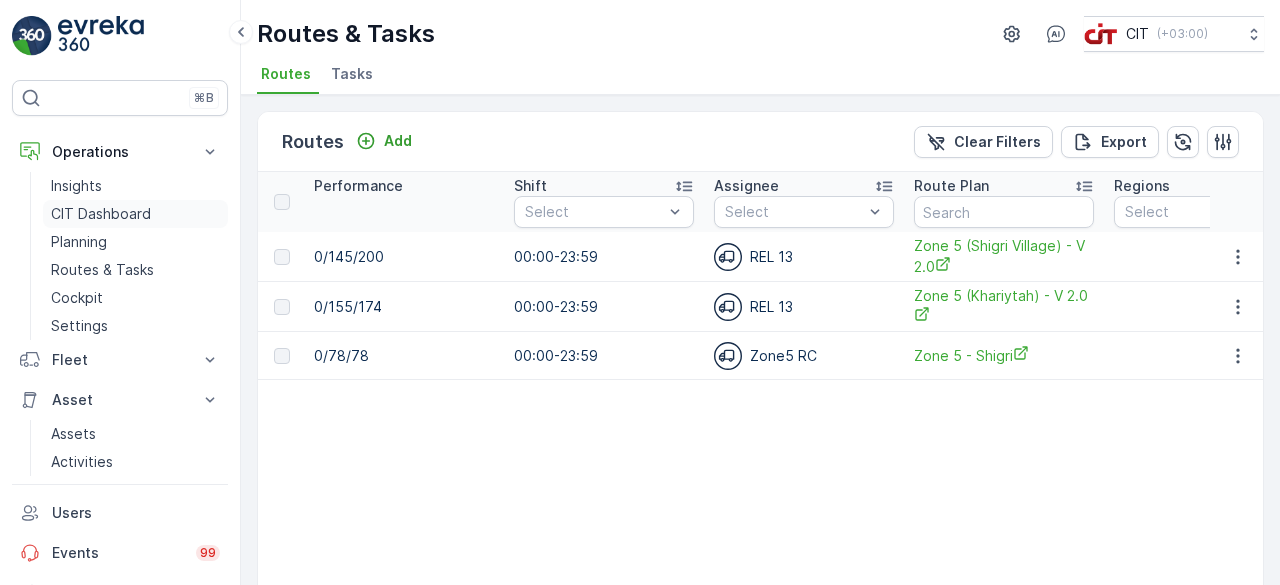 click on "CIT Dashboard" at bounding box center (101, 214) 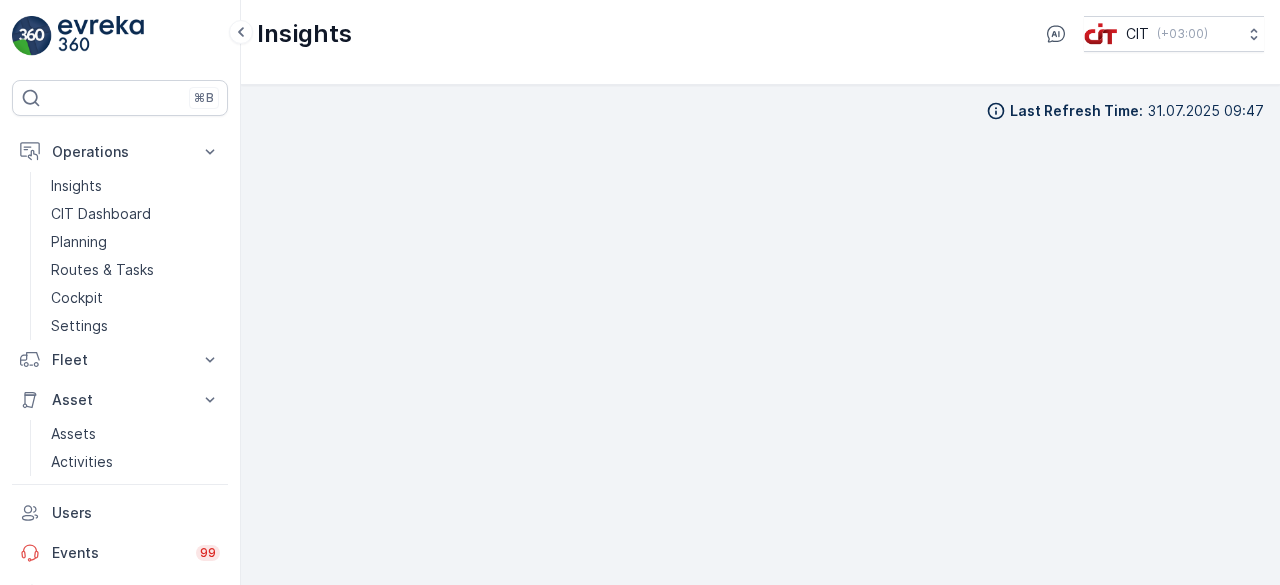 scroll, scrollTop: 17, scrollLeft: 0, axis: vertical 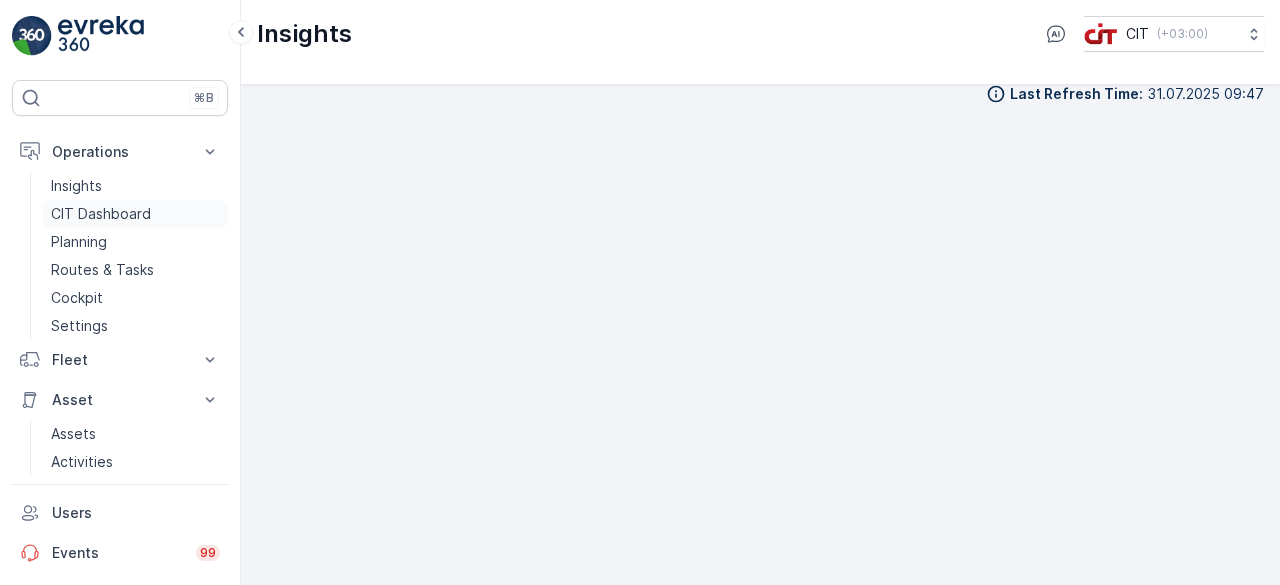 click on "CIT Dashboard" at bounding box center (101, 214) 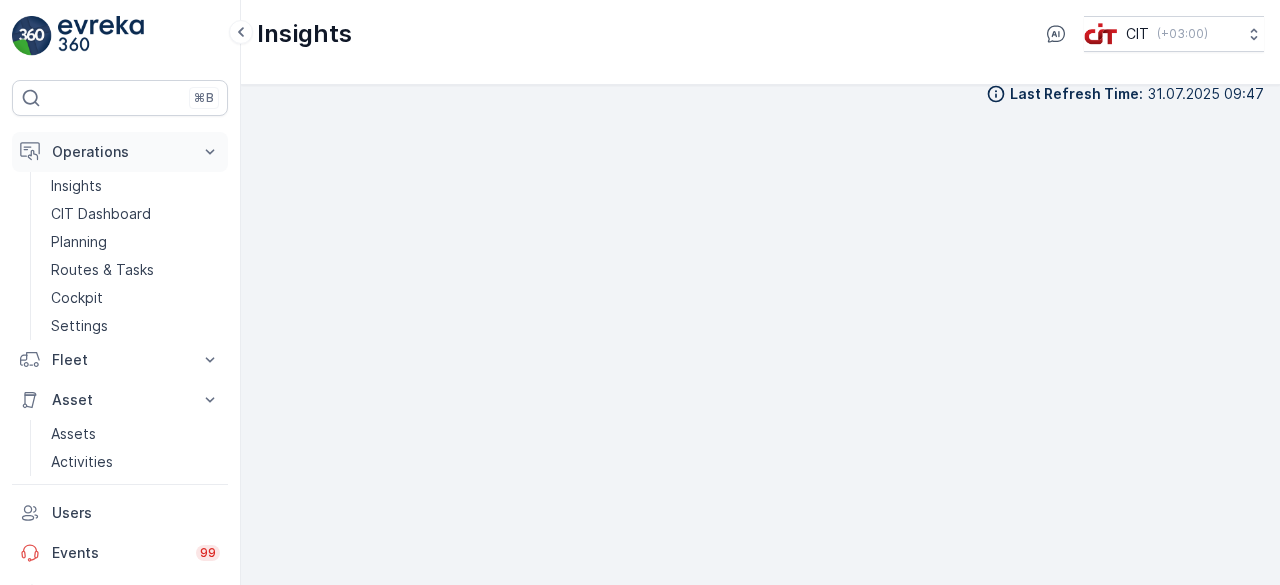 click on "Operations" at bounding box center [120, 152] 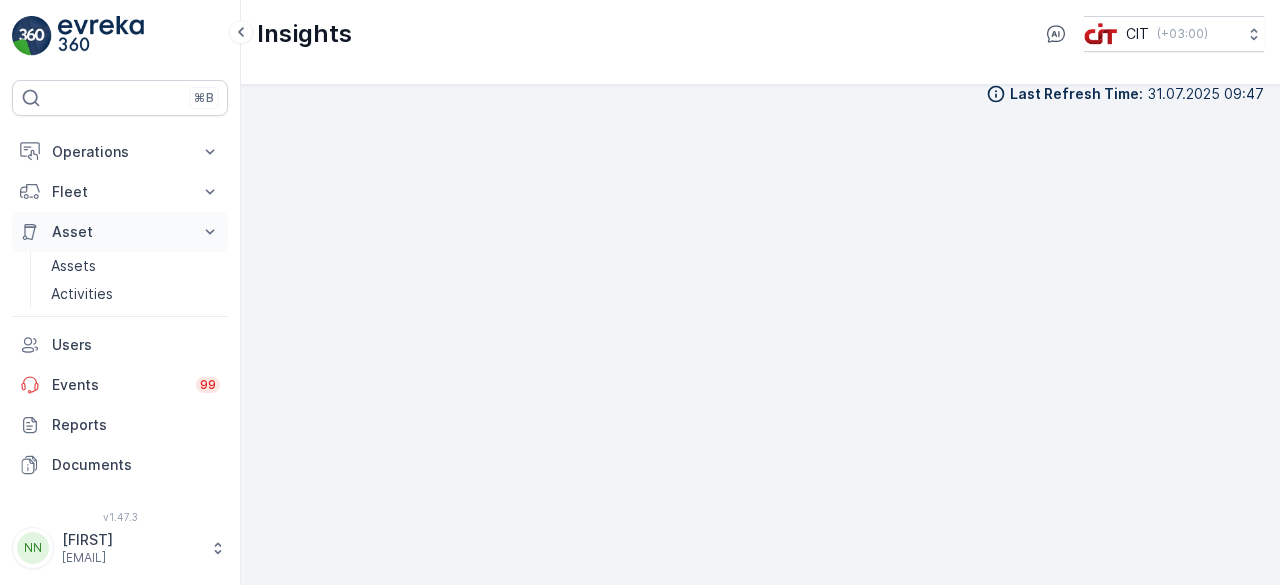 click on "Asset" at bounding box center (120, 232) 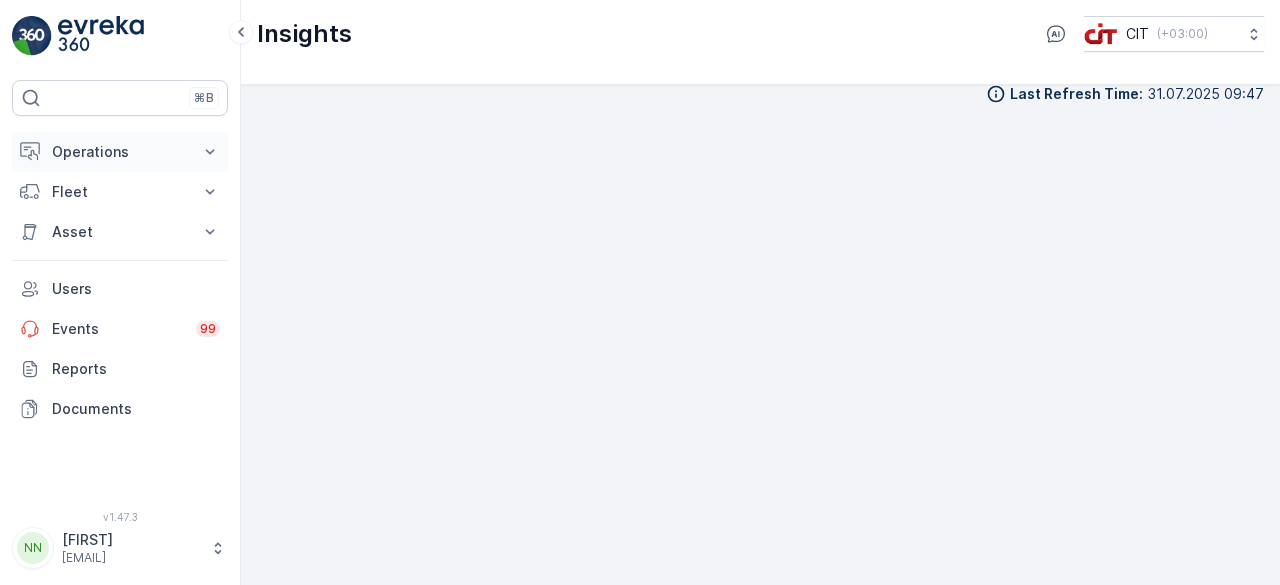 click on "Operations" at bounding box center (120, 152) 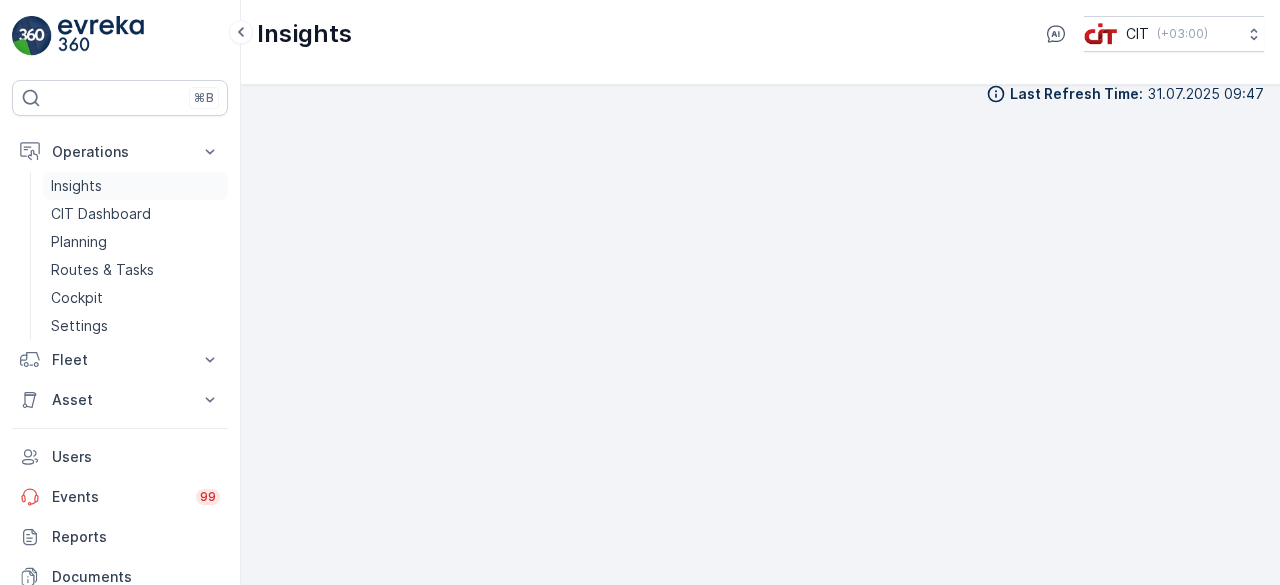 click on "Insights" at bounding box center (135, 186) 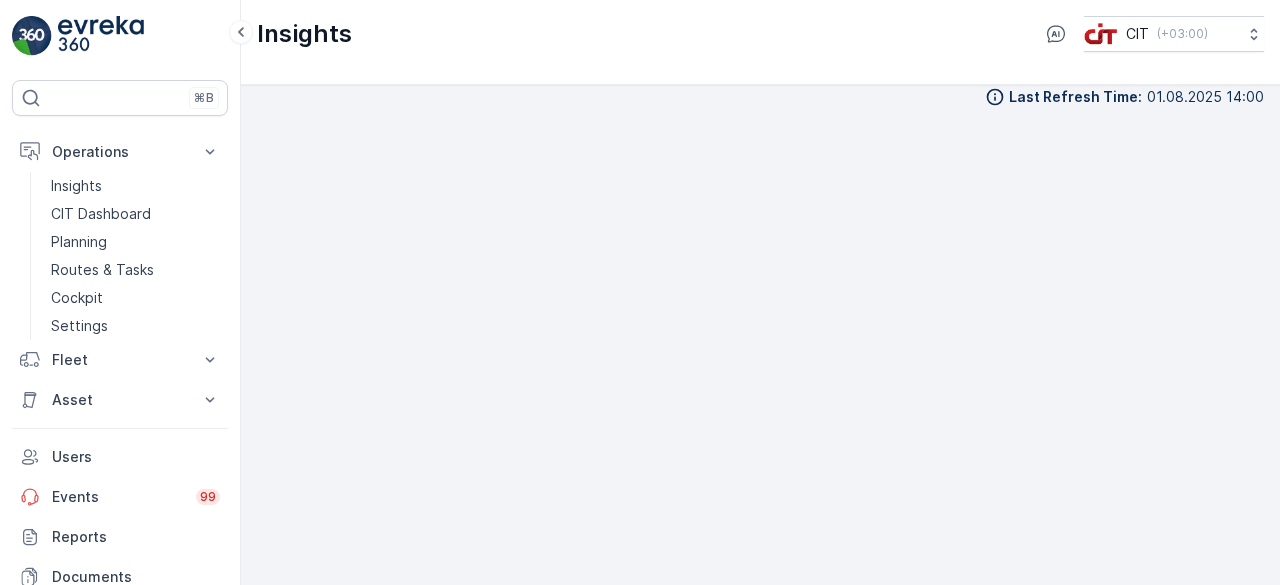 scroll, scrollTop: 17, scrollLeft: 0, axis: vertical 